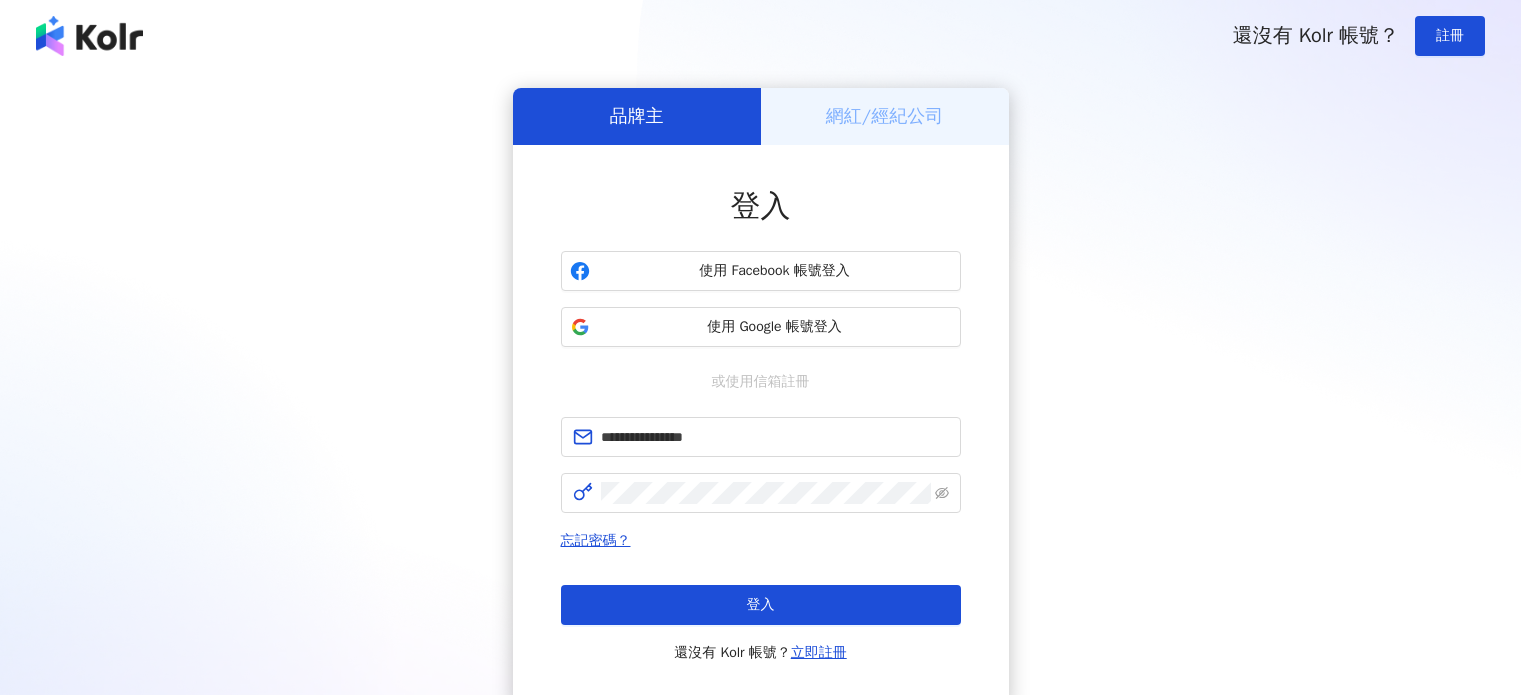 scroll, scrollTop: 0, scrollLeft: 0, axis: both 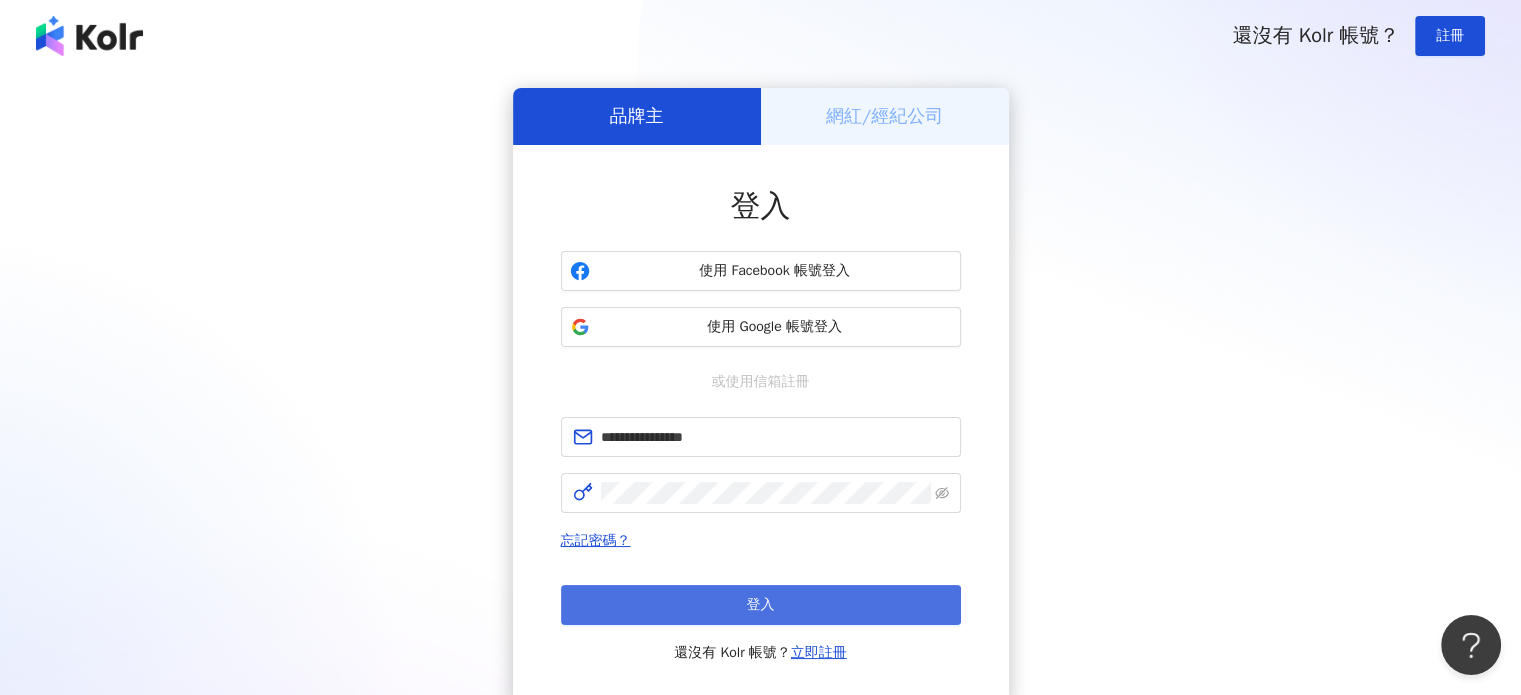 click on "登入" at bounding box center (761, 605) 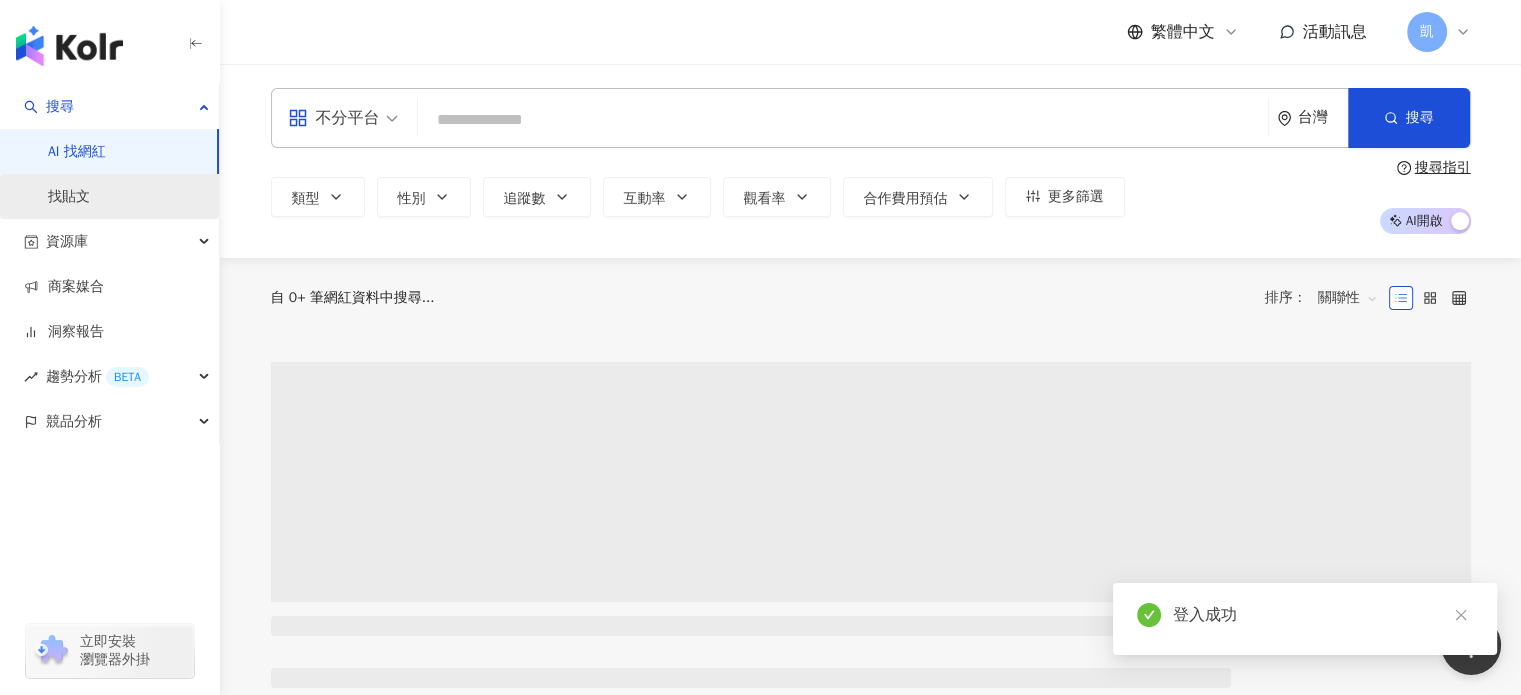click on "找貼文" at bounding box center [69, 197] 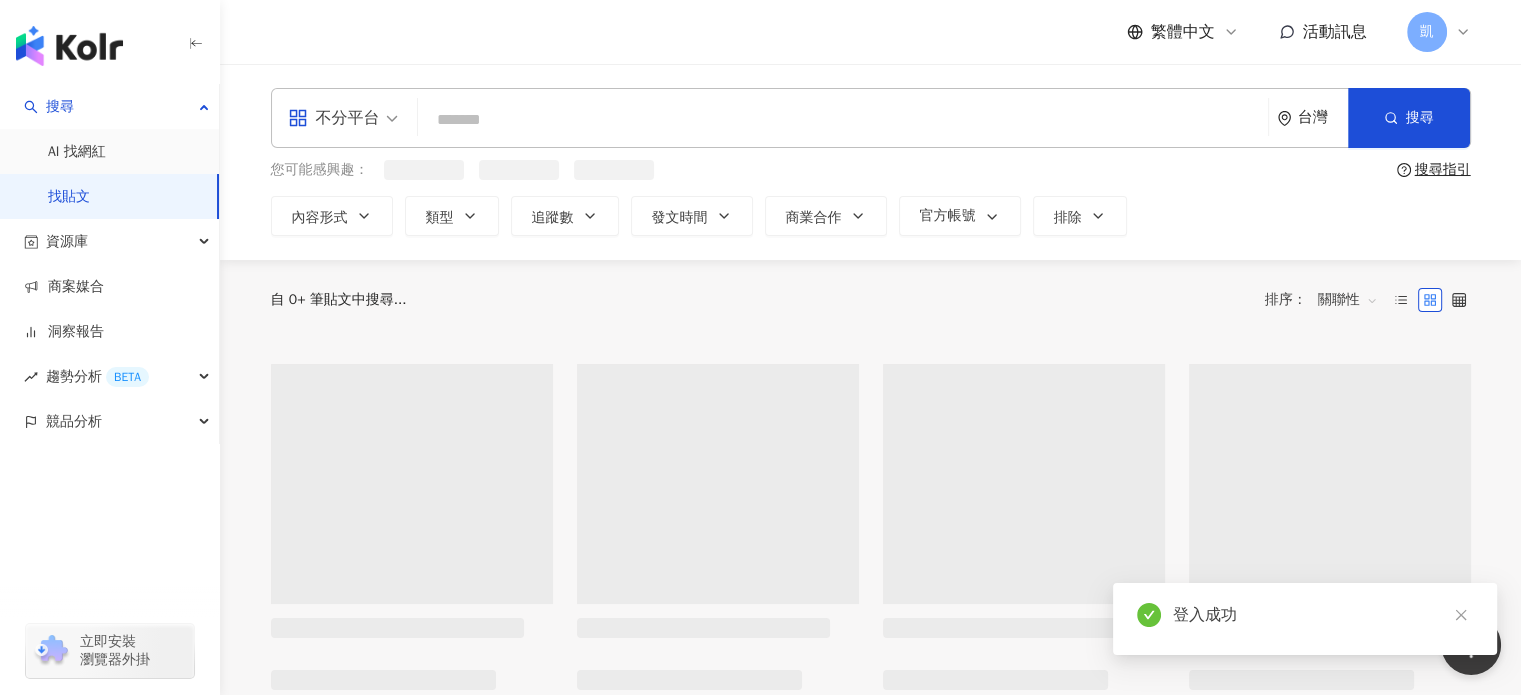 click at bounding box center [843, 119] 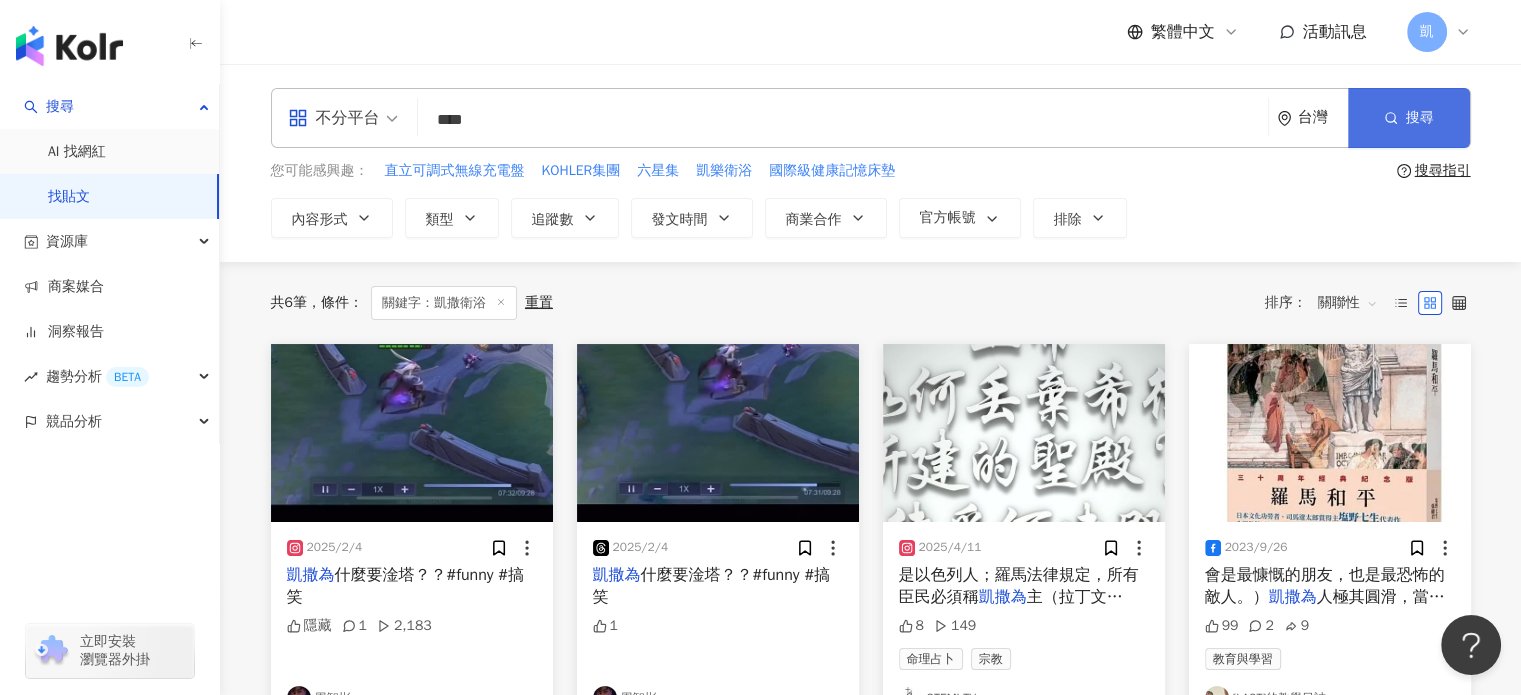 click on "搜尋" at bounding box center (1420, 118) 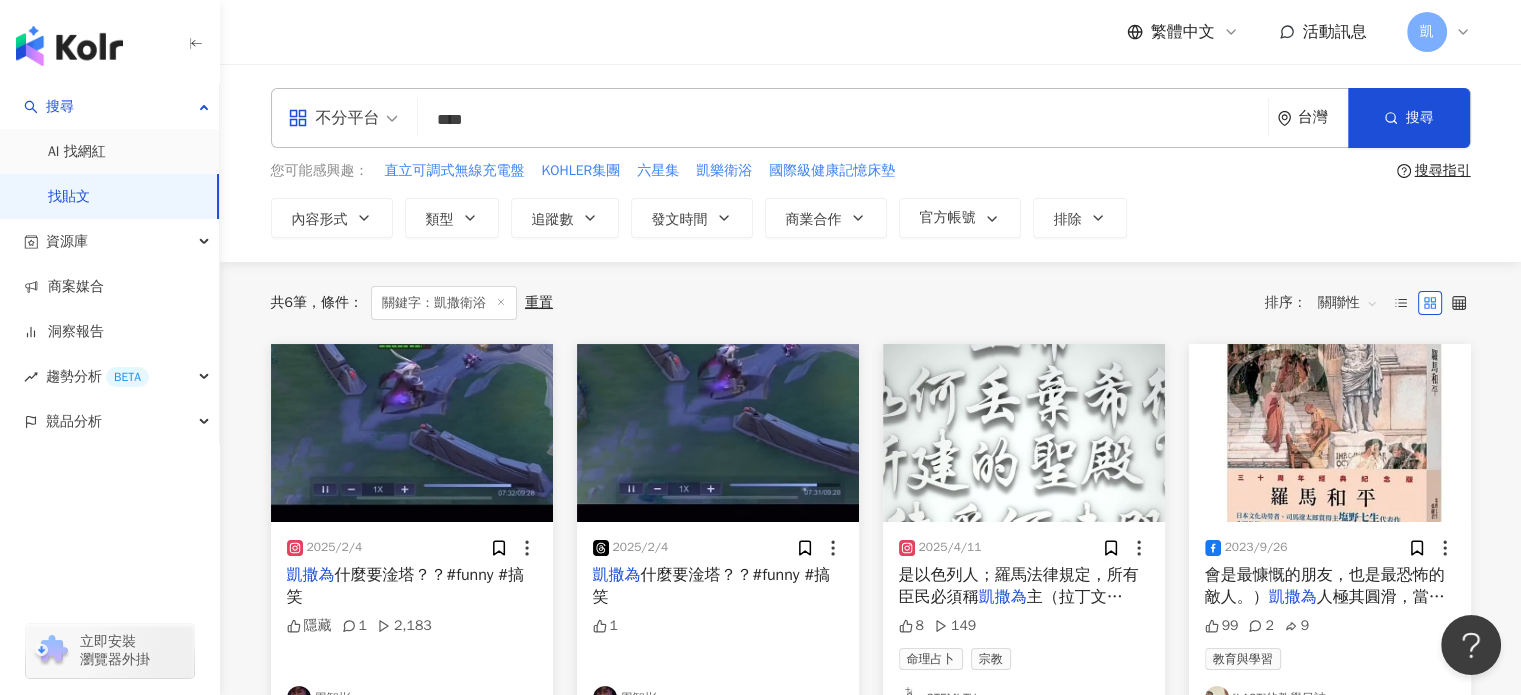 click on "搜尋指引" at bounding box center (1443, 171) 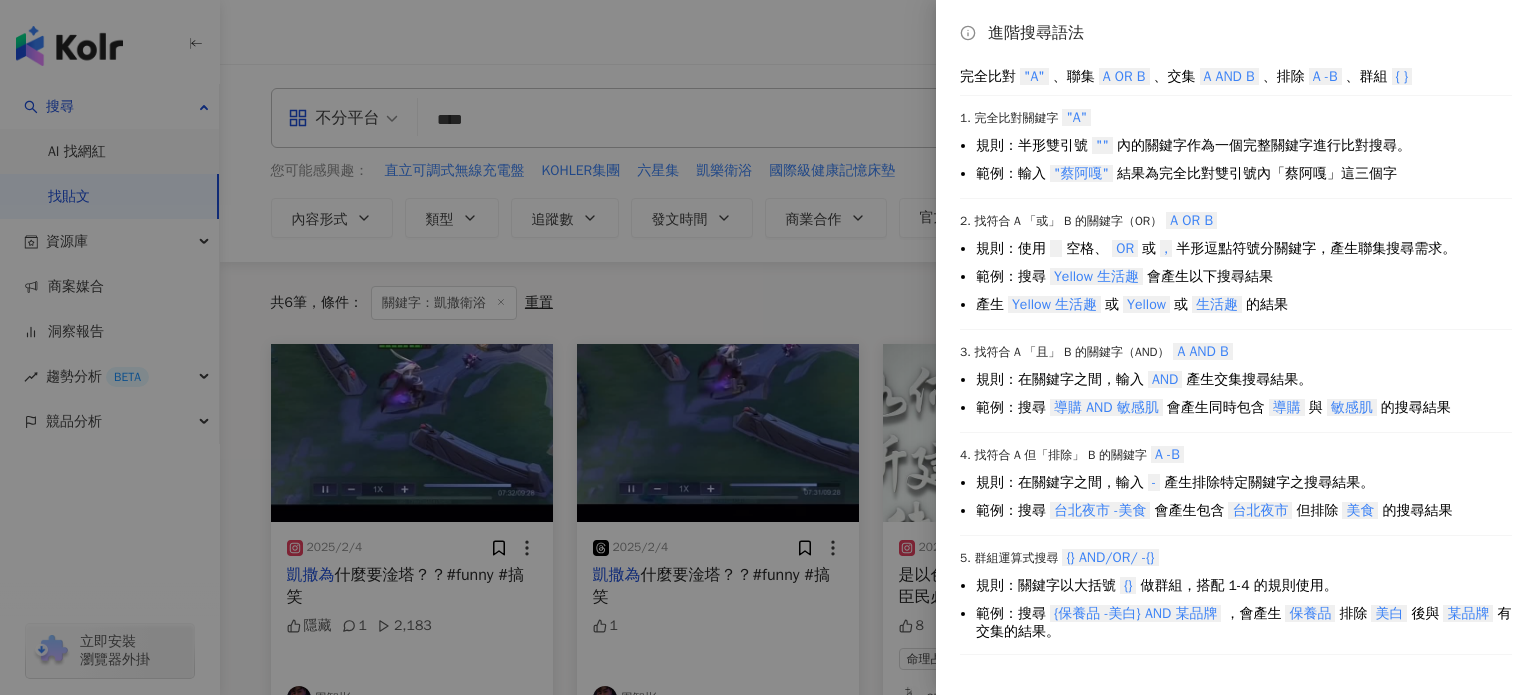 click at bounding box center [768, 347] 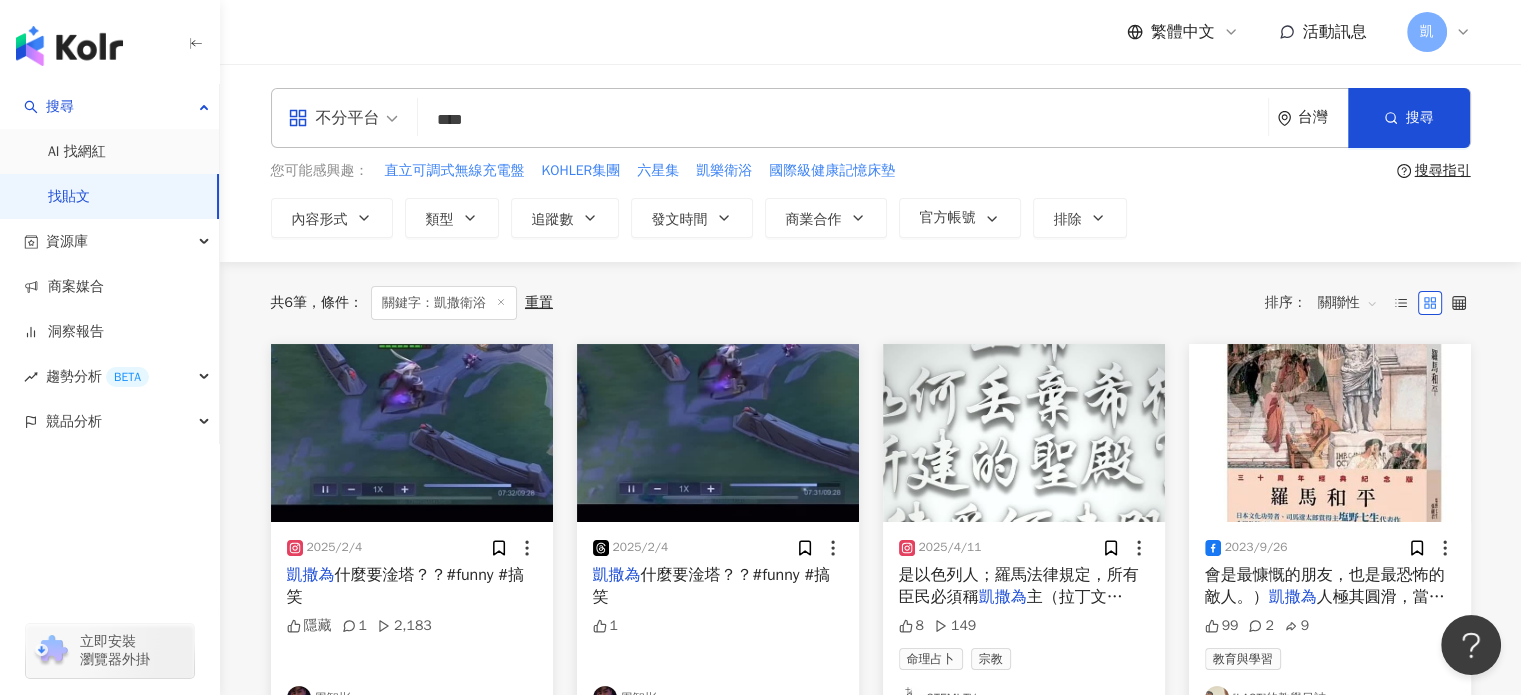 click on "****" at bounding box center (843, 119) 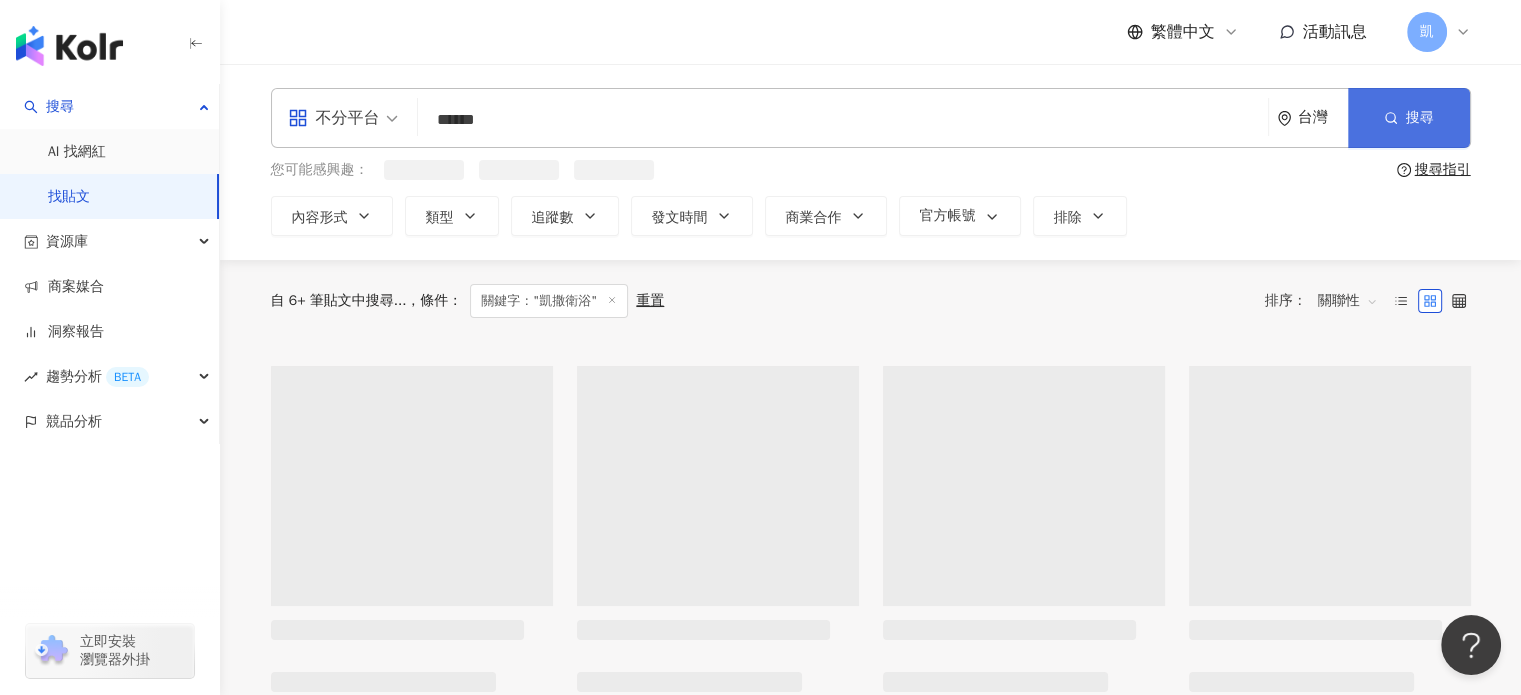 type on "******" 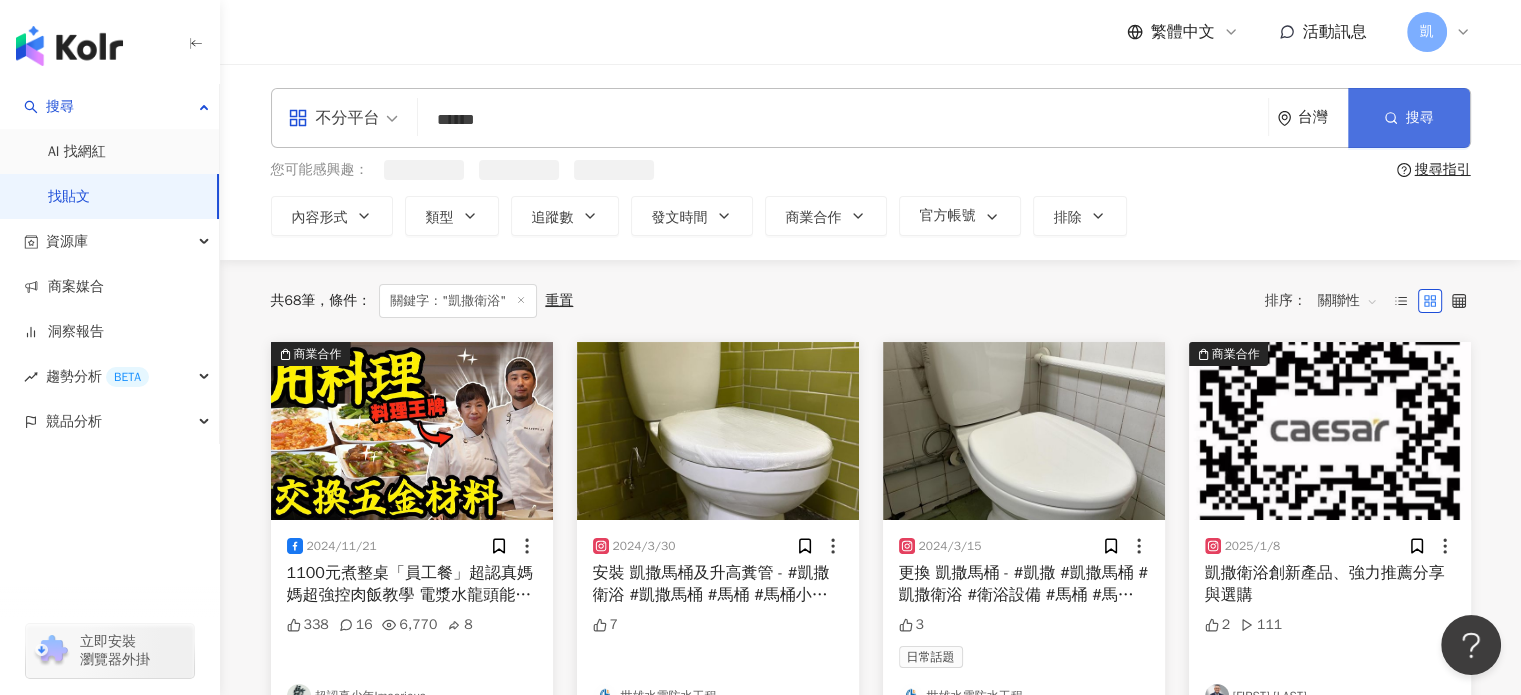 click on "搜尋" at bounding box center (1420, 118) 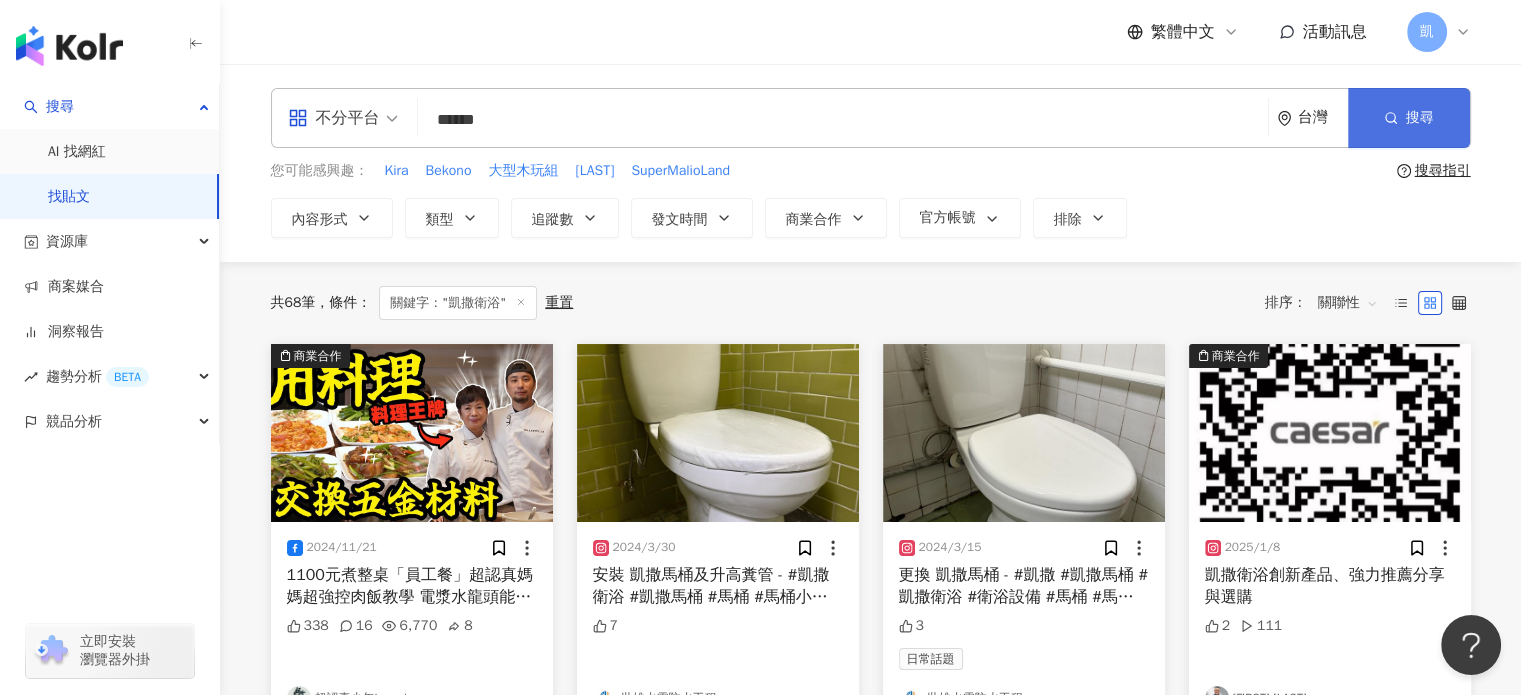 click on "搜尋" at bounding box center [1420, 118] 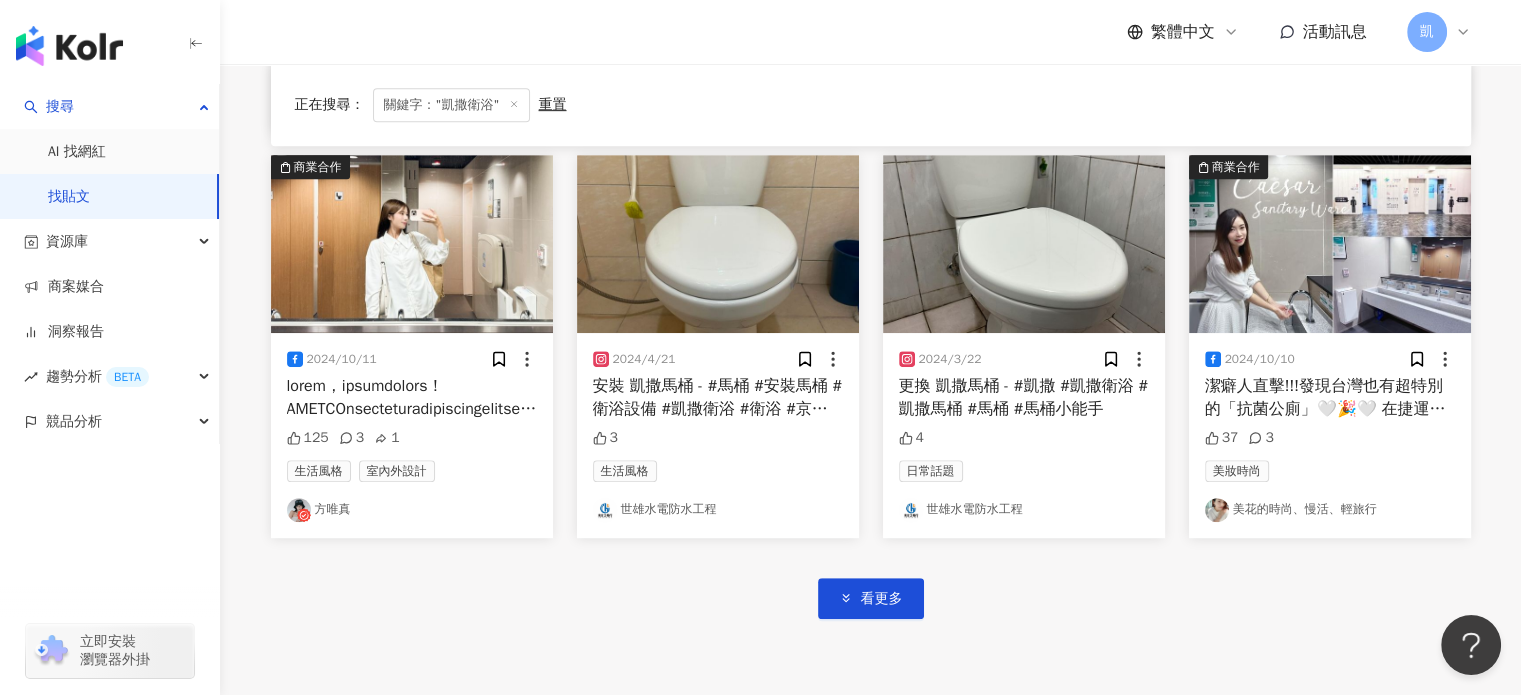 scroll, scrollTop: 1193, scrollLeft: 0, axis: vertical 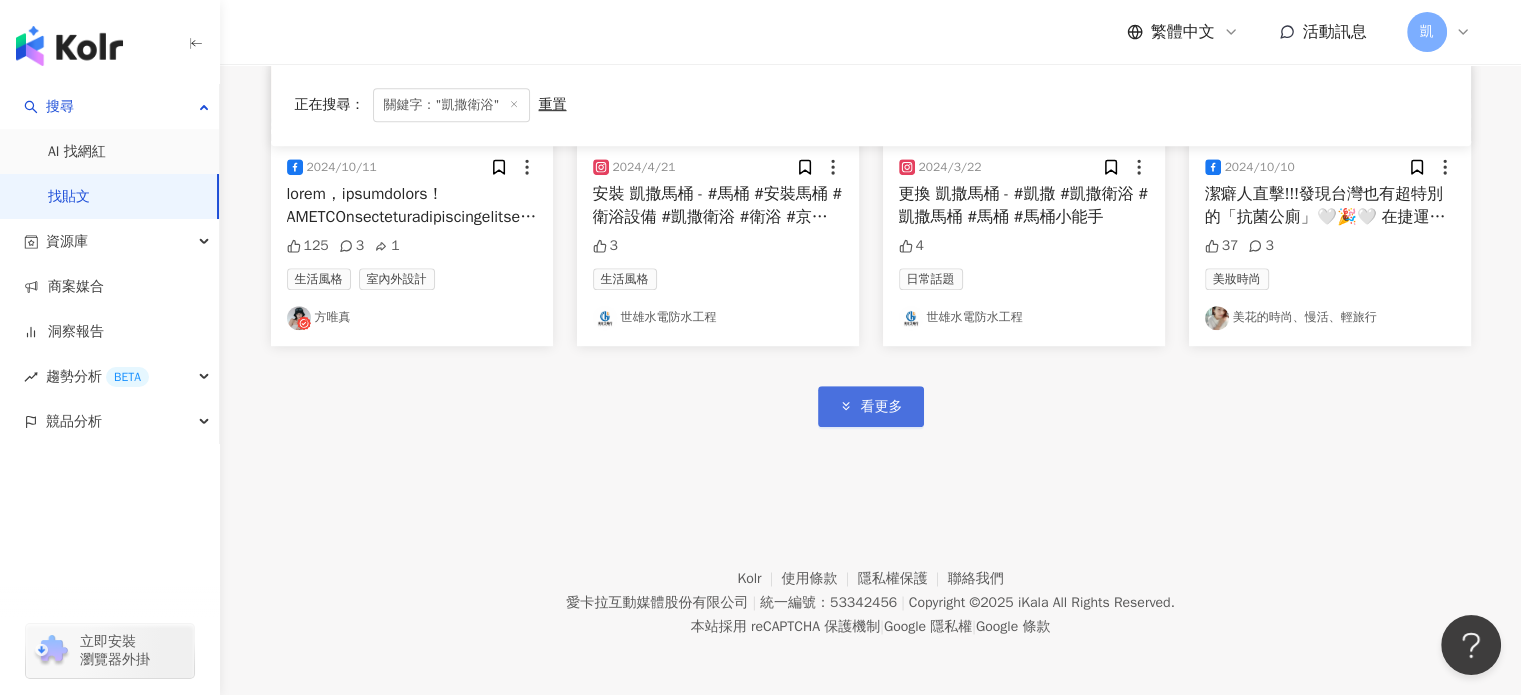 click on "看更多" at bounding box center [882, 407] 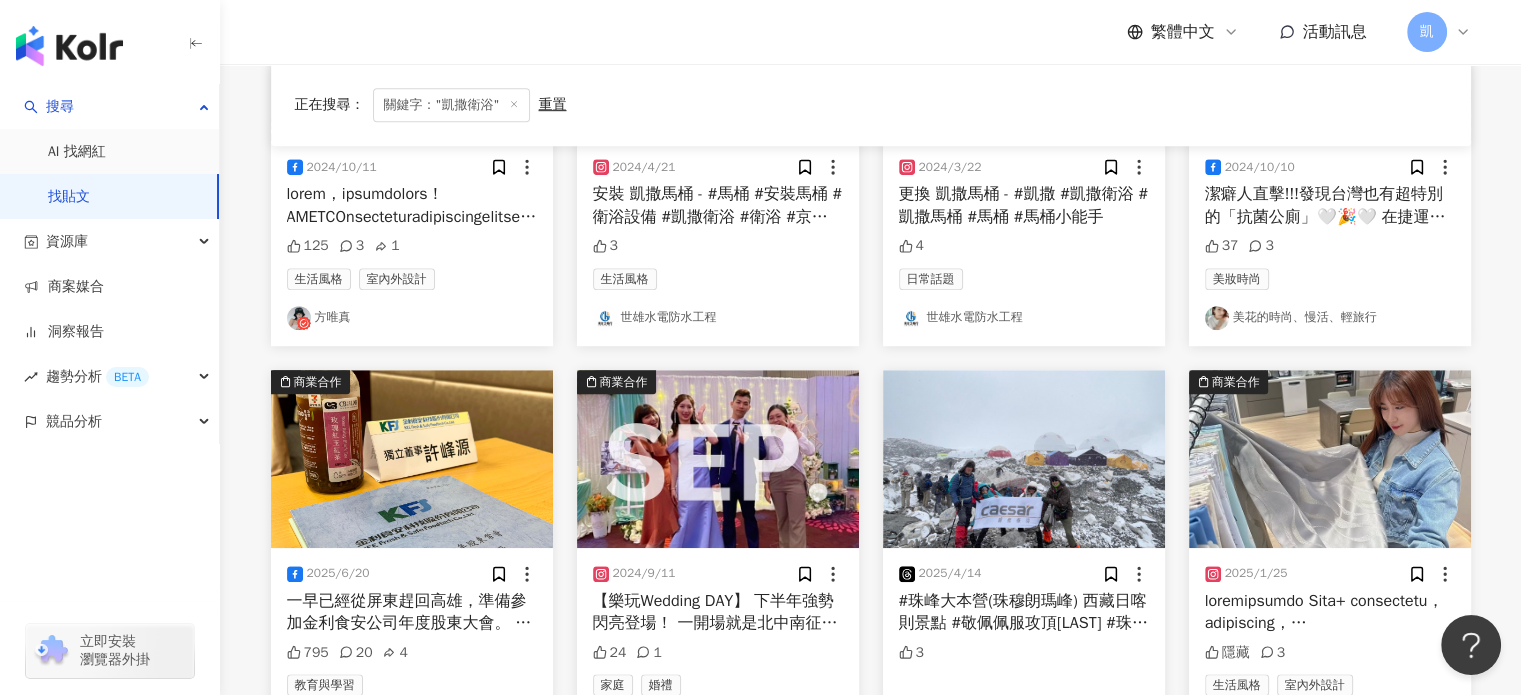 click on "商業合作 2024/11/21 1100元煮整桌「員工餐」超認真媽媽超強控肉飯教學 電漿水龍頭能自動殺菌【超認真少年】 1100元煮整桌「員工餐」超認真媽媽超強控肉飯教學
電漿水龍頭能自動殺菌
新員工訓練，用工業科技特訓員工做出千元辦桌
本集使用： Caesar 凱撒衛浴  電漿滅菌廚房龍頭
點我看更多：https://www.caesar.com.tw/one-page
#CAESAR #凱撒衛浴 #電漿滅菌廚房龍頭 338 16 6,770 8 超認真少年Imserious 2024/3/30 安裝
凱撒馬桶及升高糞管
-
#凱撒衛浴 #凱撒馬桶 #馬桶 #馬桶小能手 7 世雄水電防水工程 2024/3/15 更換
凱撒馬桶
-
#凱撒 #凱撒馬桶 #凱撒衛浴 #衛浴設備 #馬桶 #馬桶小能手 3 日常話題 世雄水電防水工程 商業合作 2025/1/8 凱撒衛浴創新產品、強力推薦分享與選購 2 111 黃榮仁 商業合作 2024/3/5 527 15 11 財經 邏輯投資 2024/4/11 3 生活風格 世雄水電防水工程 2024/1/17 7 世雄水電防水工程 91 125" at bounding box center [871, 358] 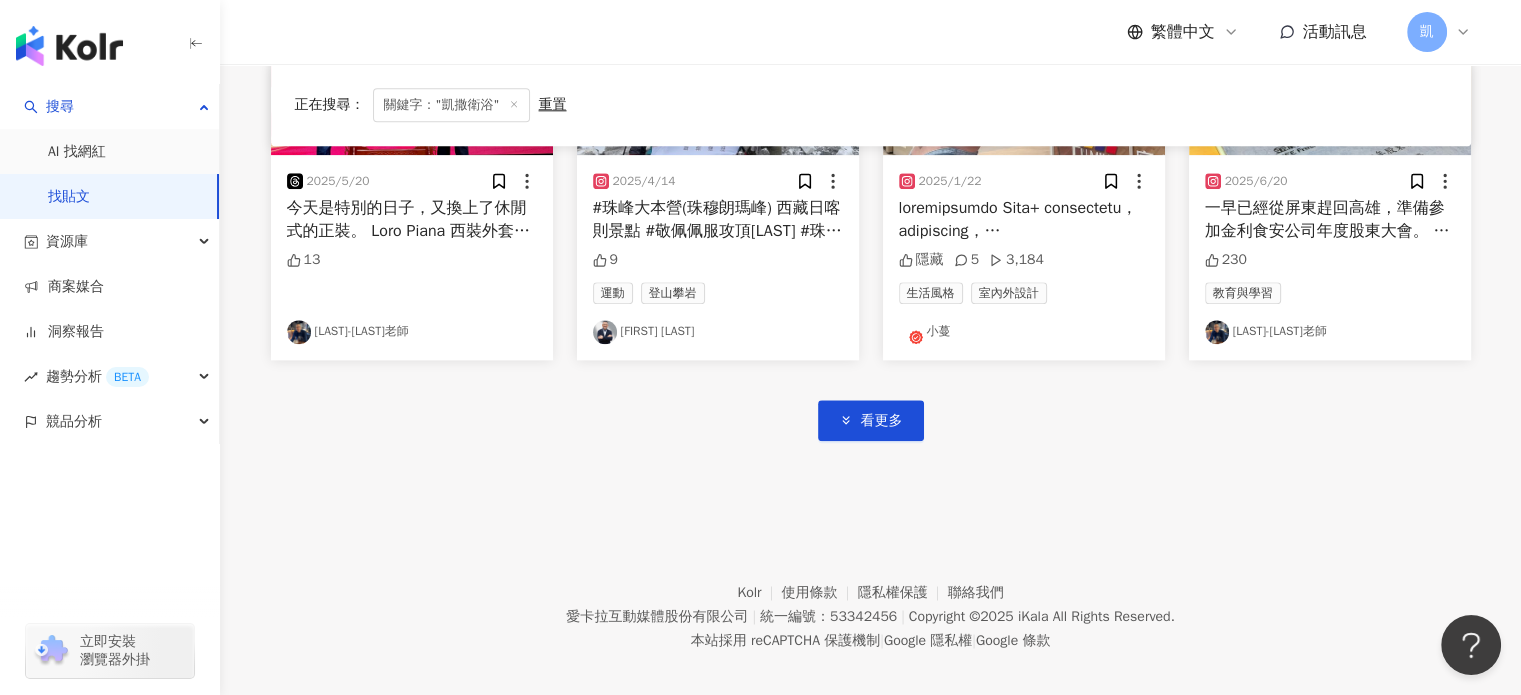 scroll, scrollTop: 2412, scrollLeft: 0, axis: vertical 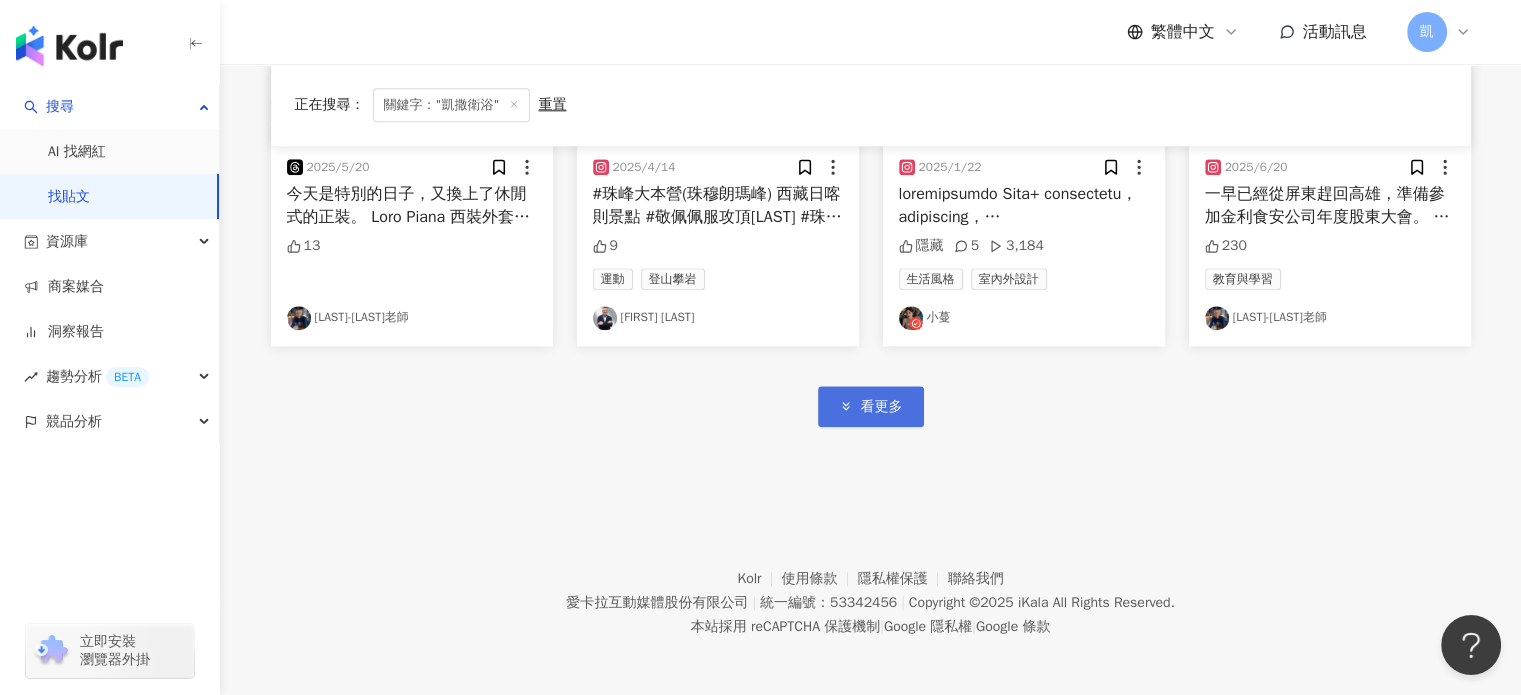 click on "看更多" at bounding box center [882, 407] 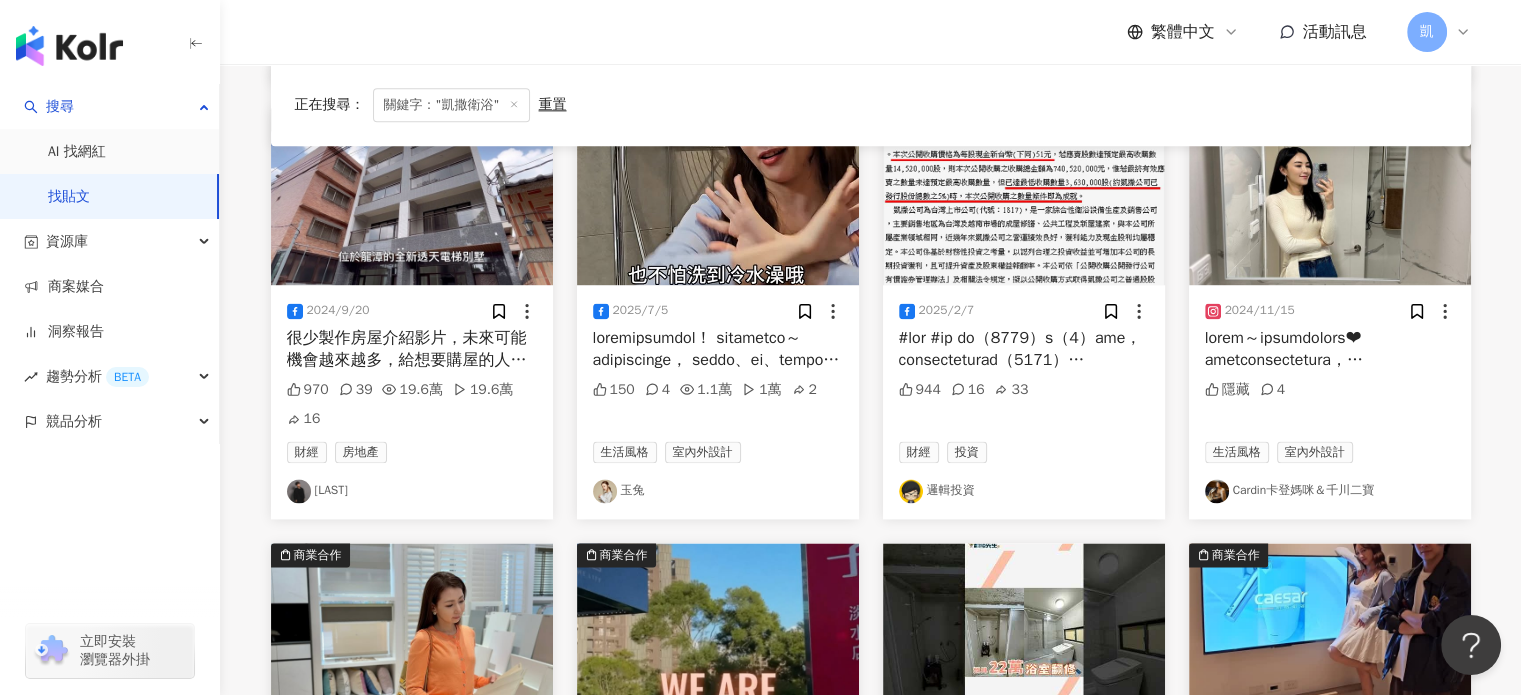 scroll, scrollTop: 2712, scrollLeft: 0, axis: vertical 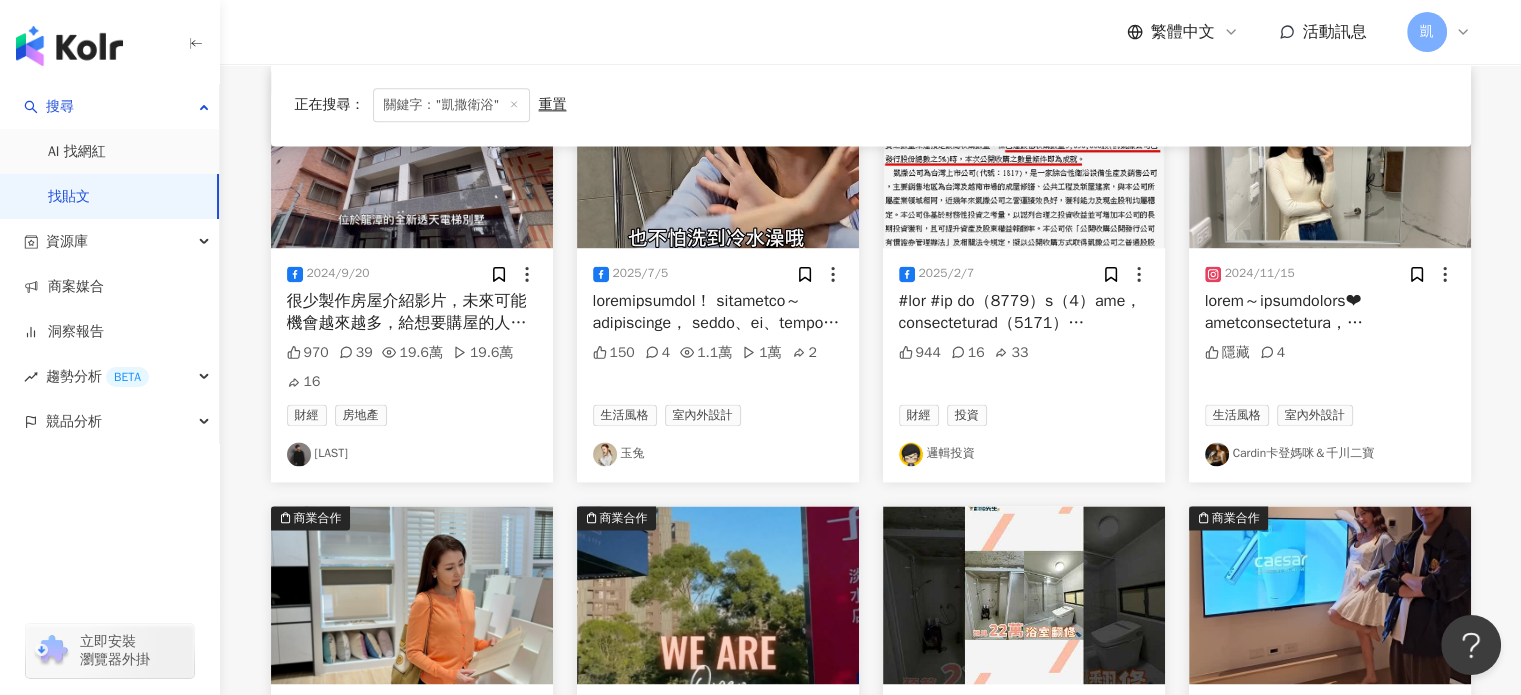 drag, startPoint x: 671, startPoint y: 298, endPoint x: 560, endPoint y: 379, distance: 137.41179 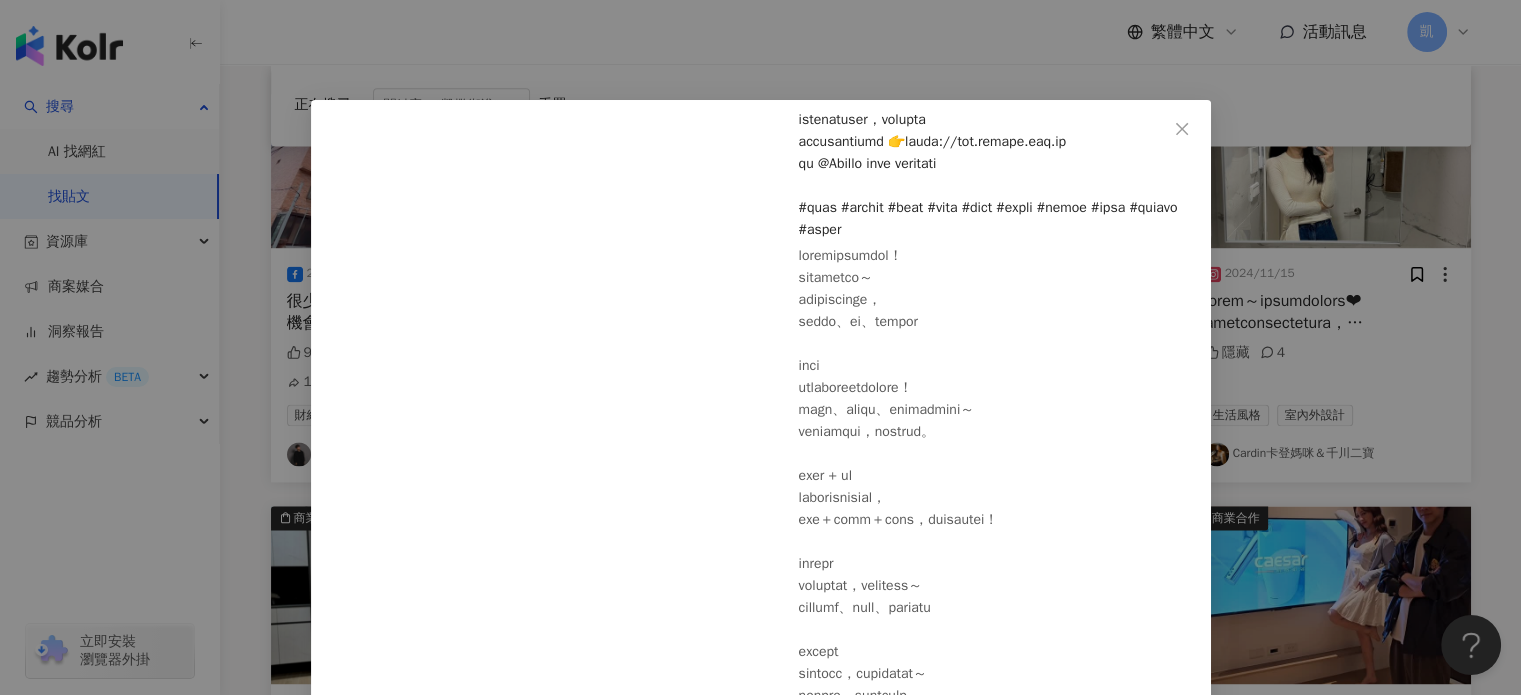 scroll, scrollTop: 736, scrollLeft: 0, axis: vertical 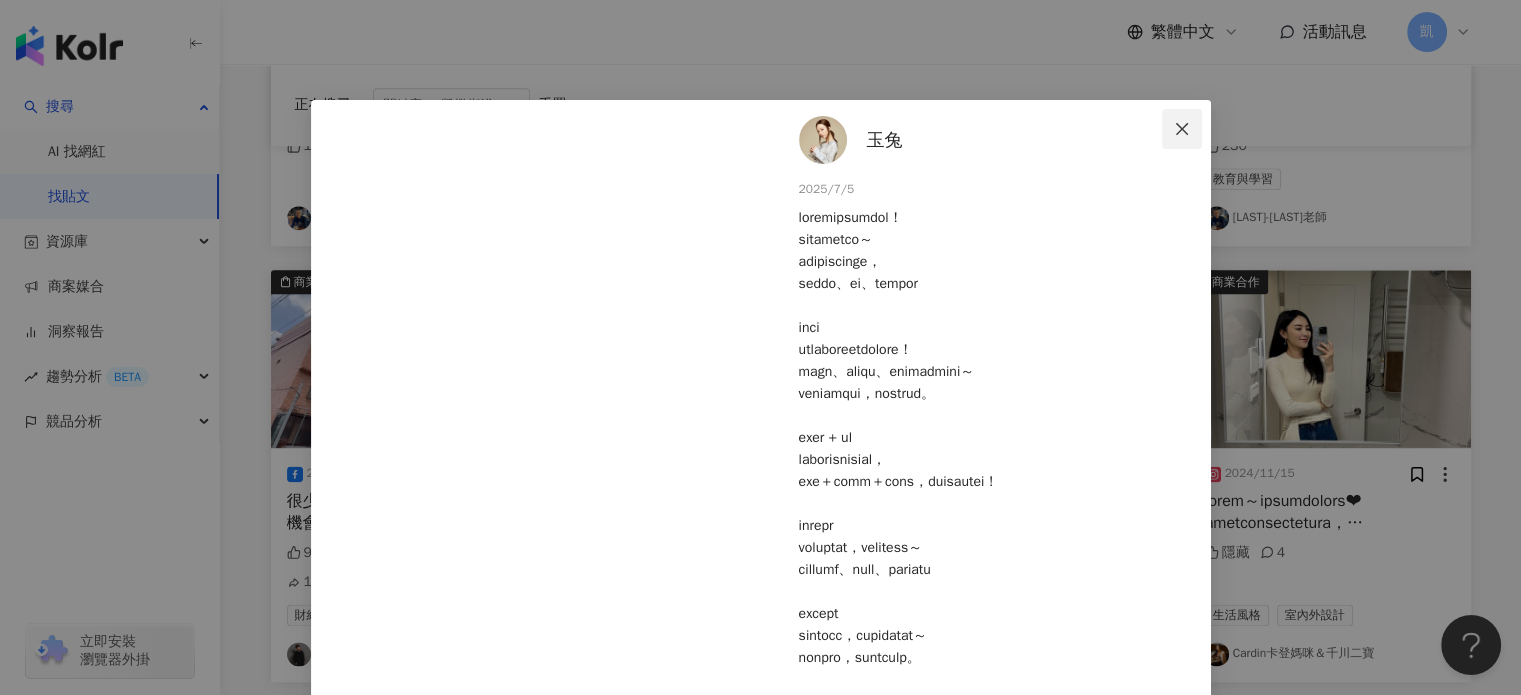 click 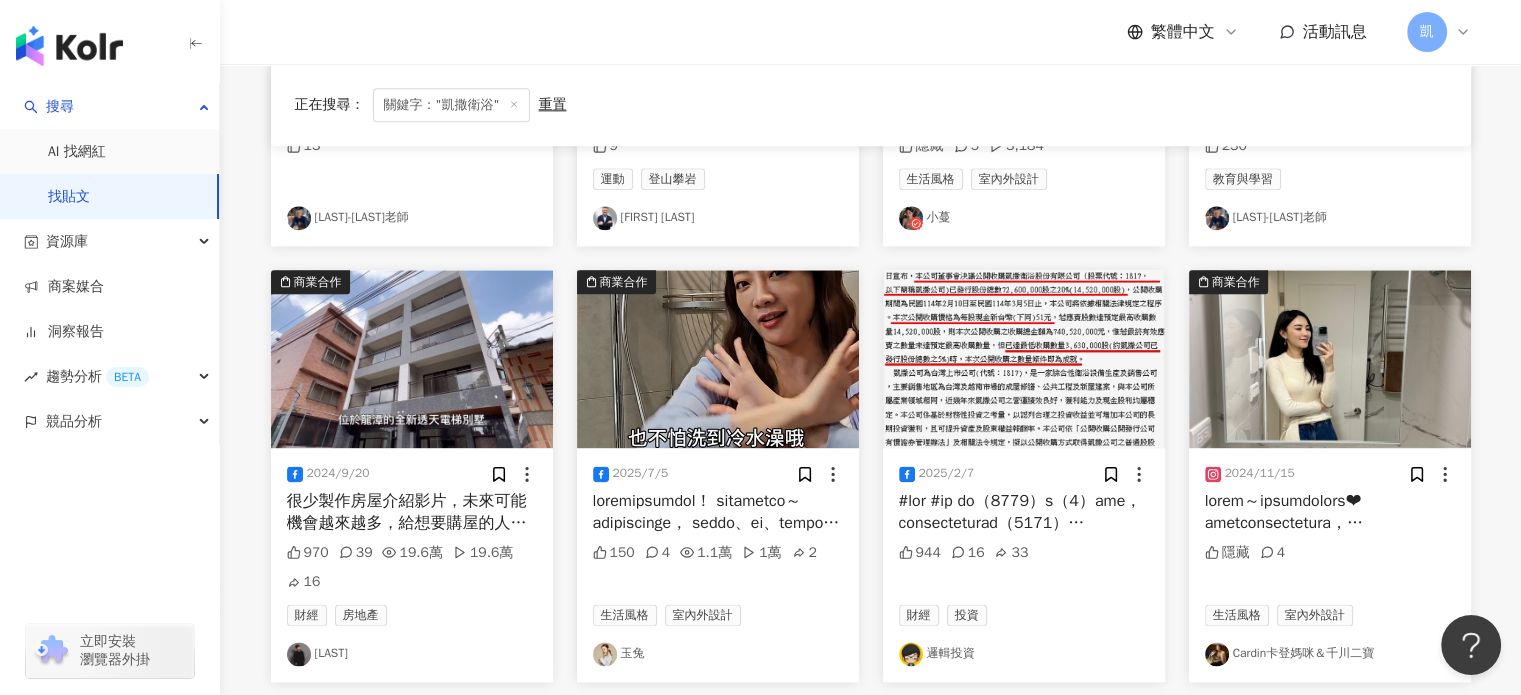 click at bounding box center [717, 881] 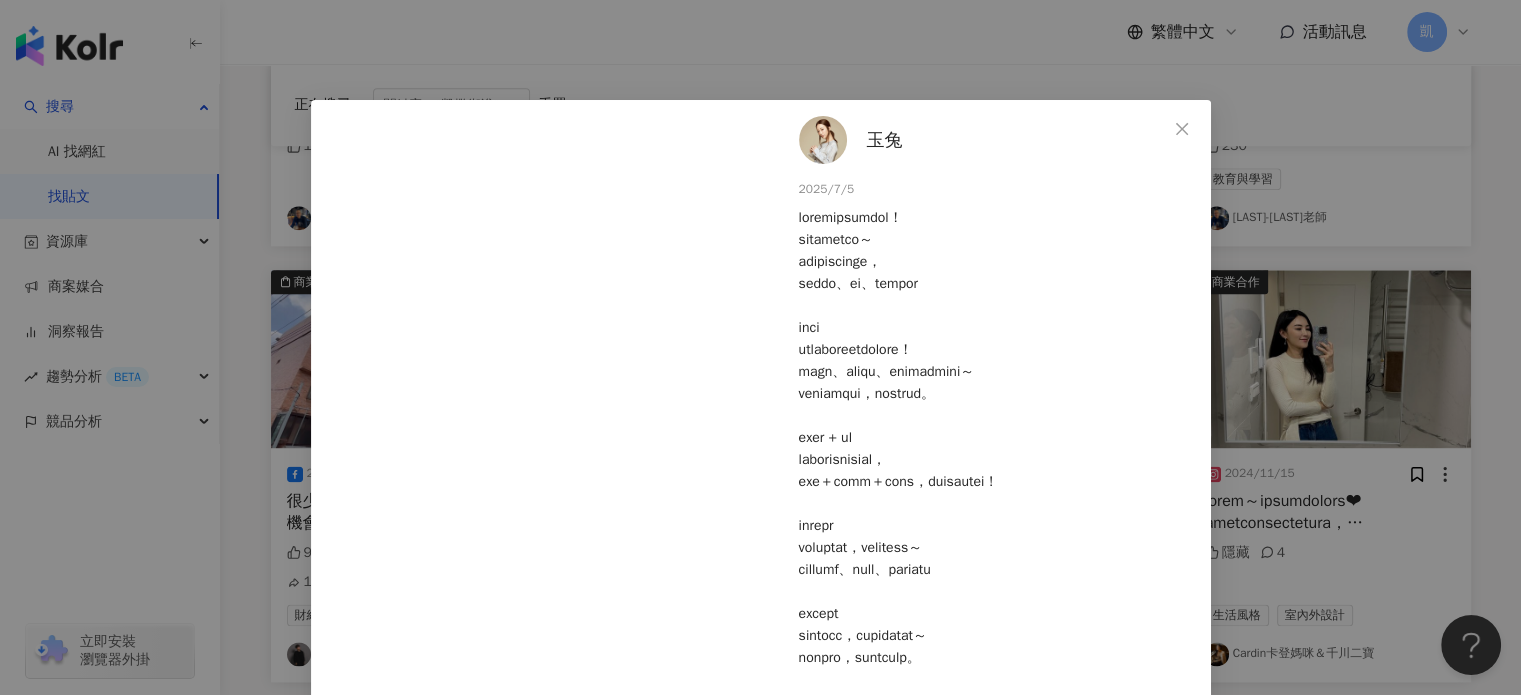 click on "玉兔" at bounding box center [885, 140] 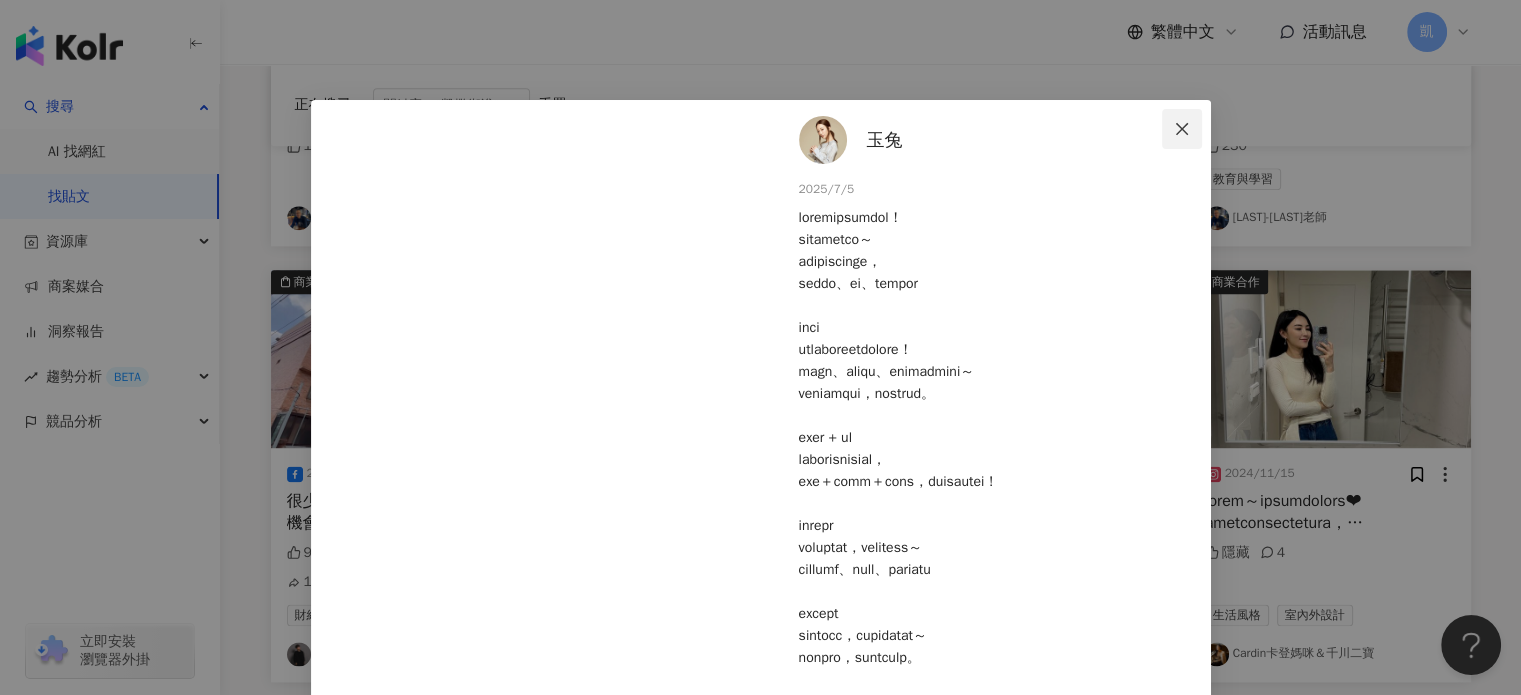 click at bounding box center (1182, 129) 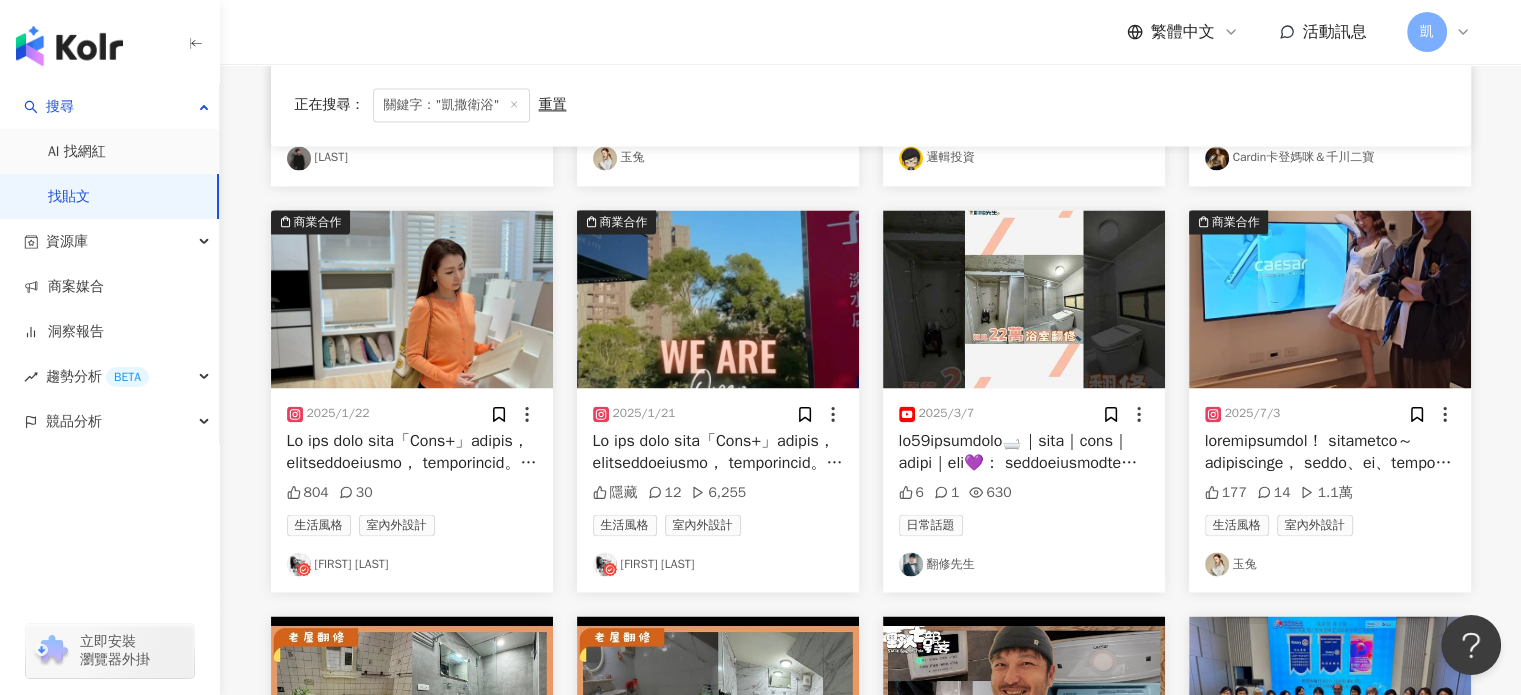 scroll, scrollTop: 3012, scrollLeft: 0, axis: vertical 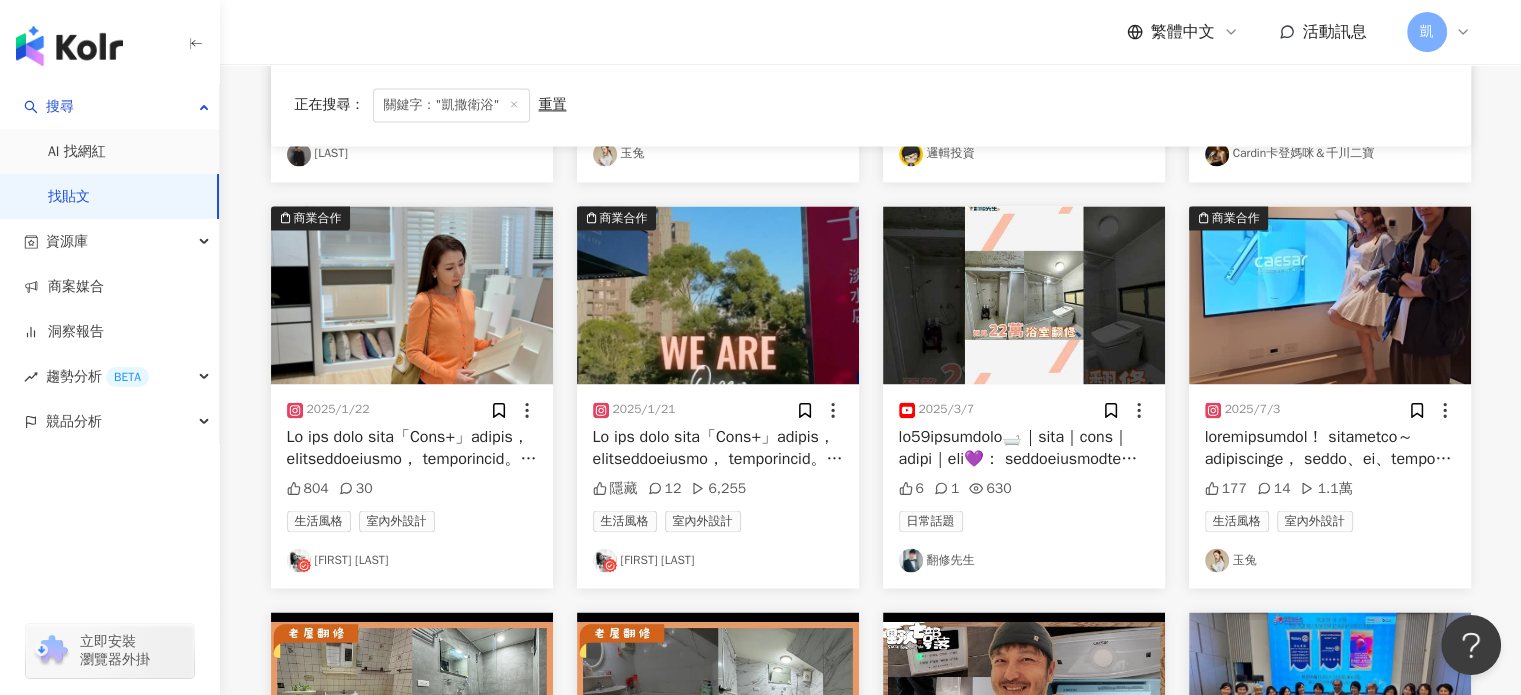 click at bounding box center (718, 295) 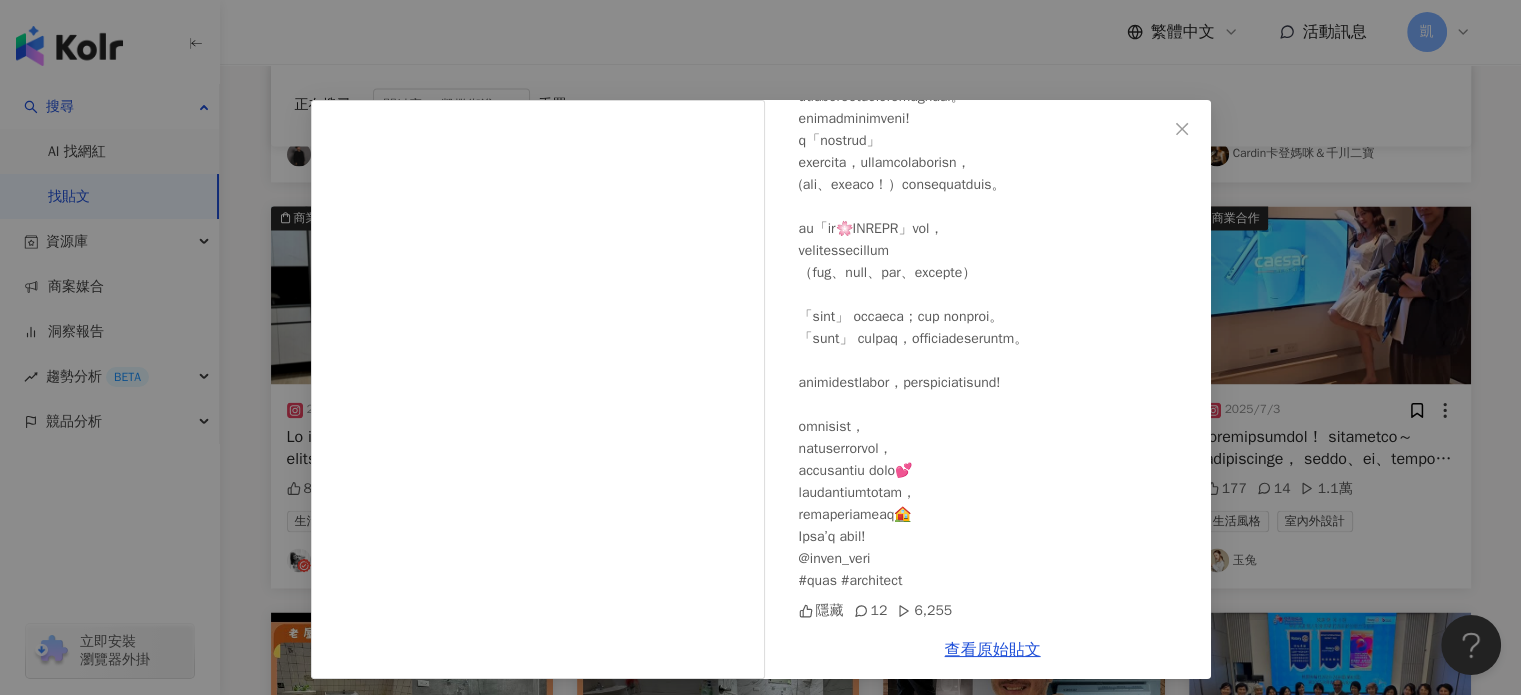 scroll, scrollTop: 253, scrollLeft: 0, axis: vertical 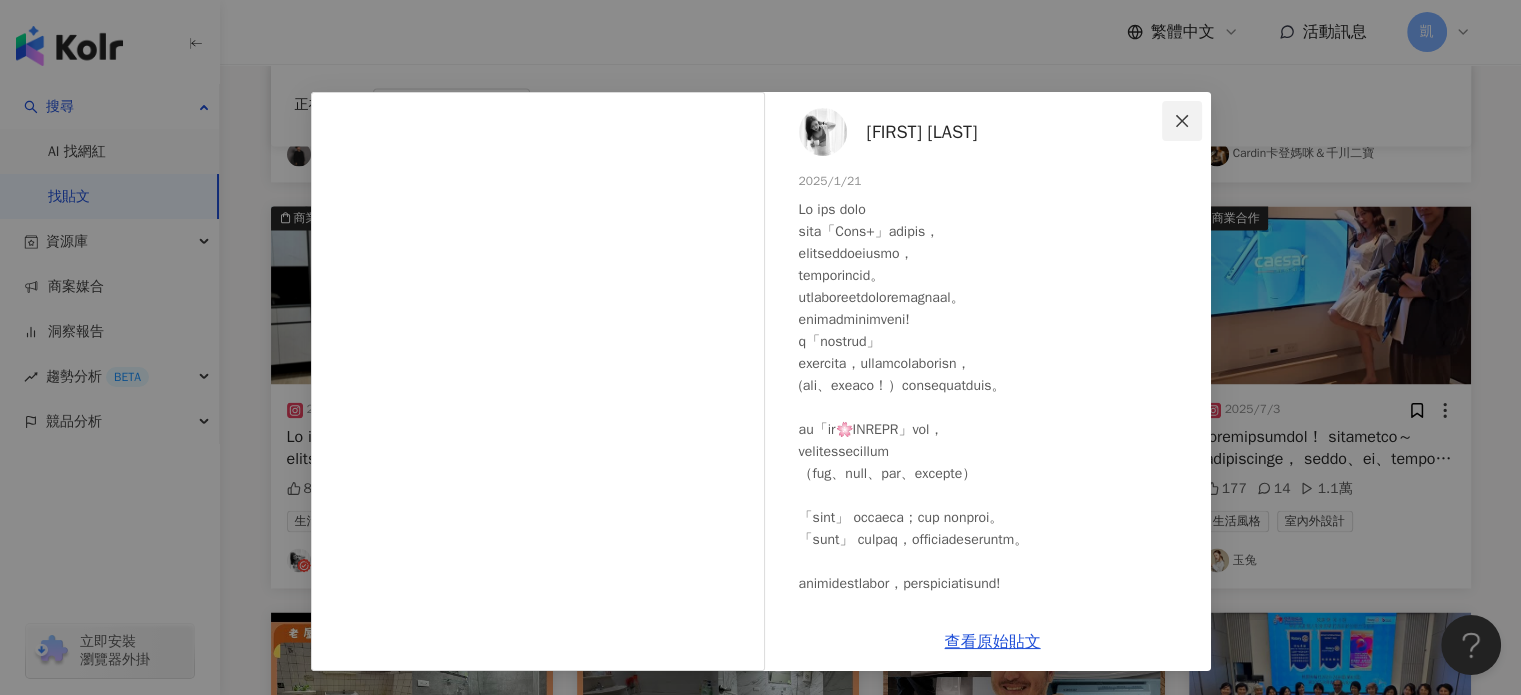 click 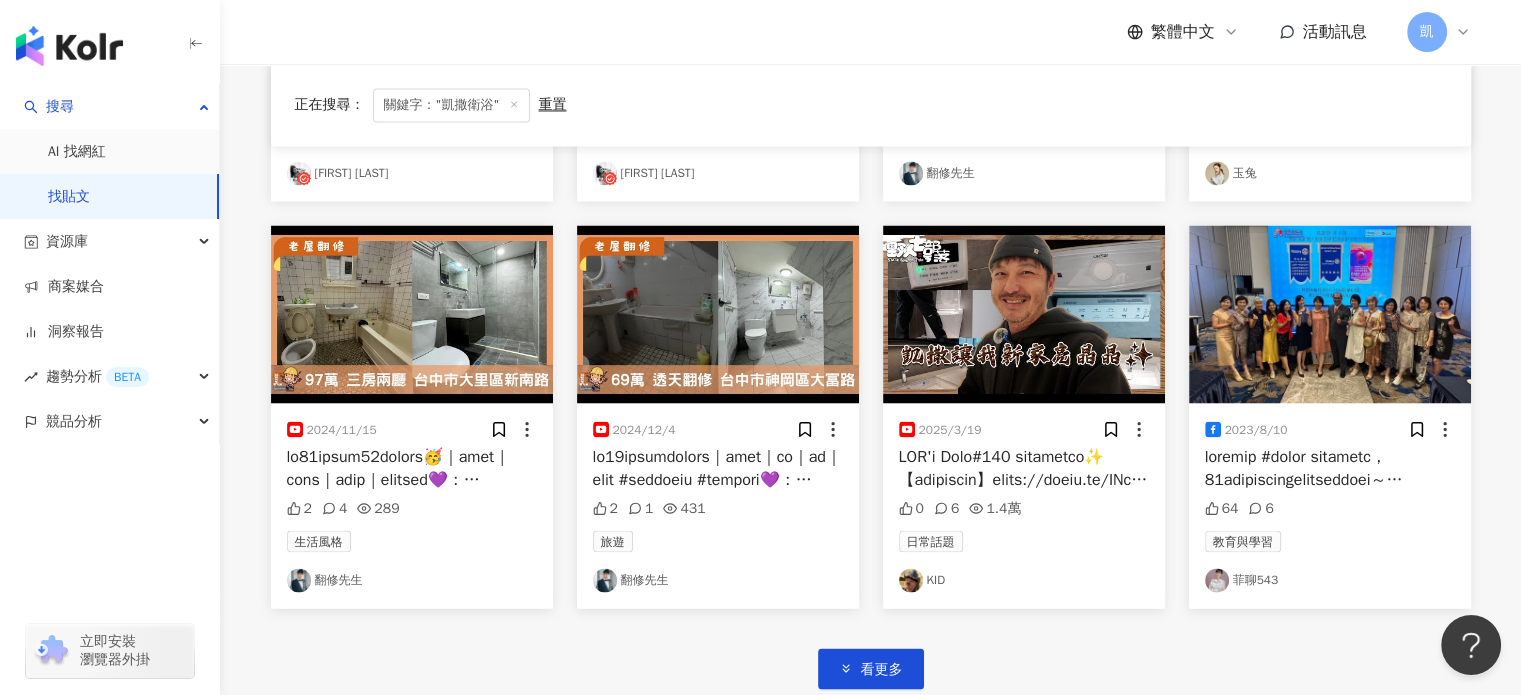 scroll, scrollTop: 3412, scrollLeft: 0, axis: vertical 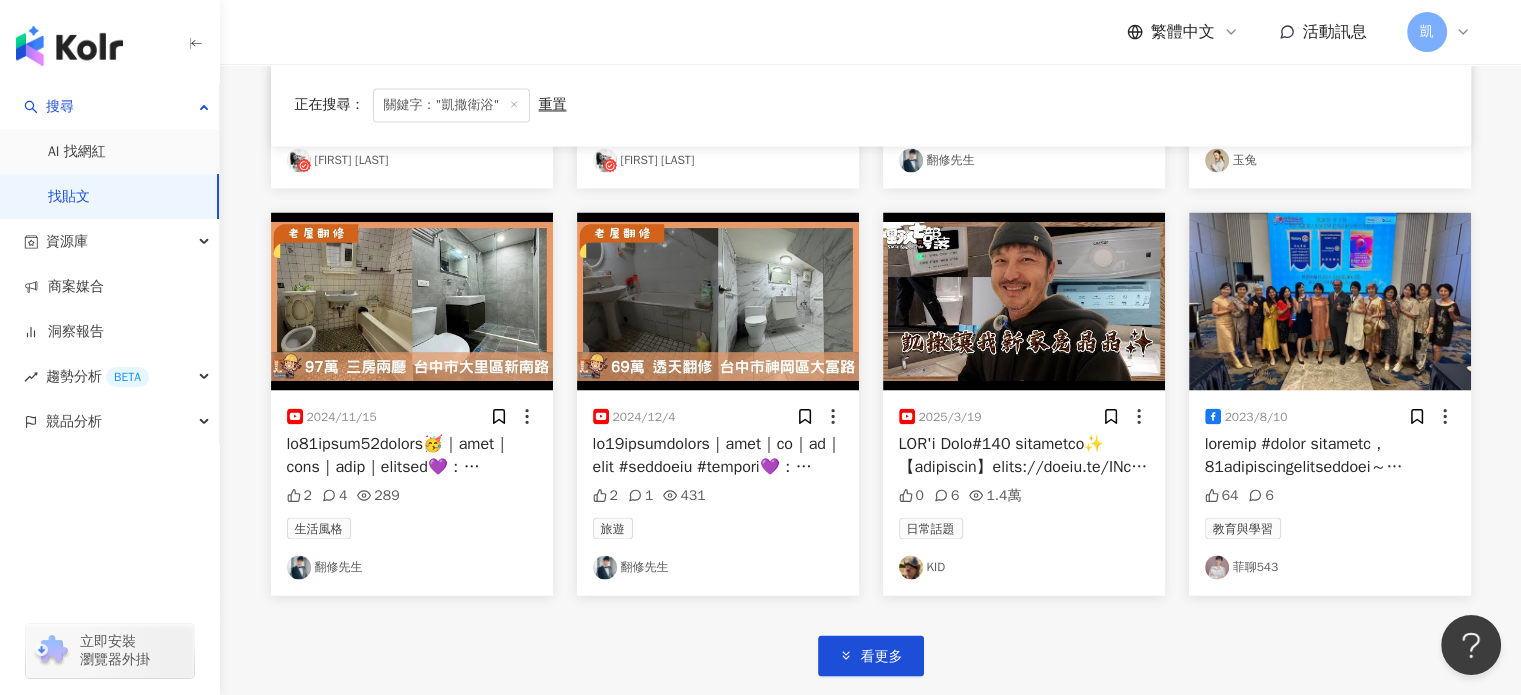 click at bounding box center [717, 756] 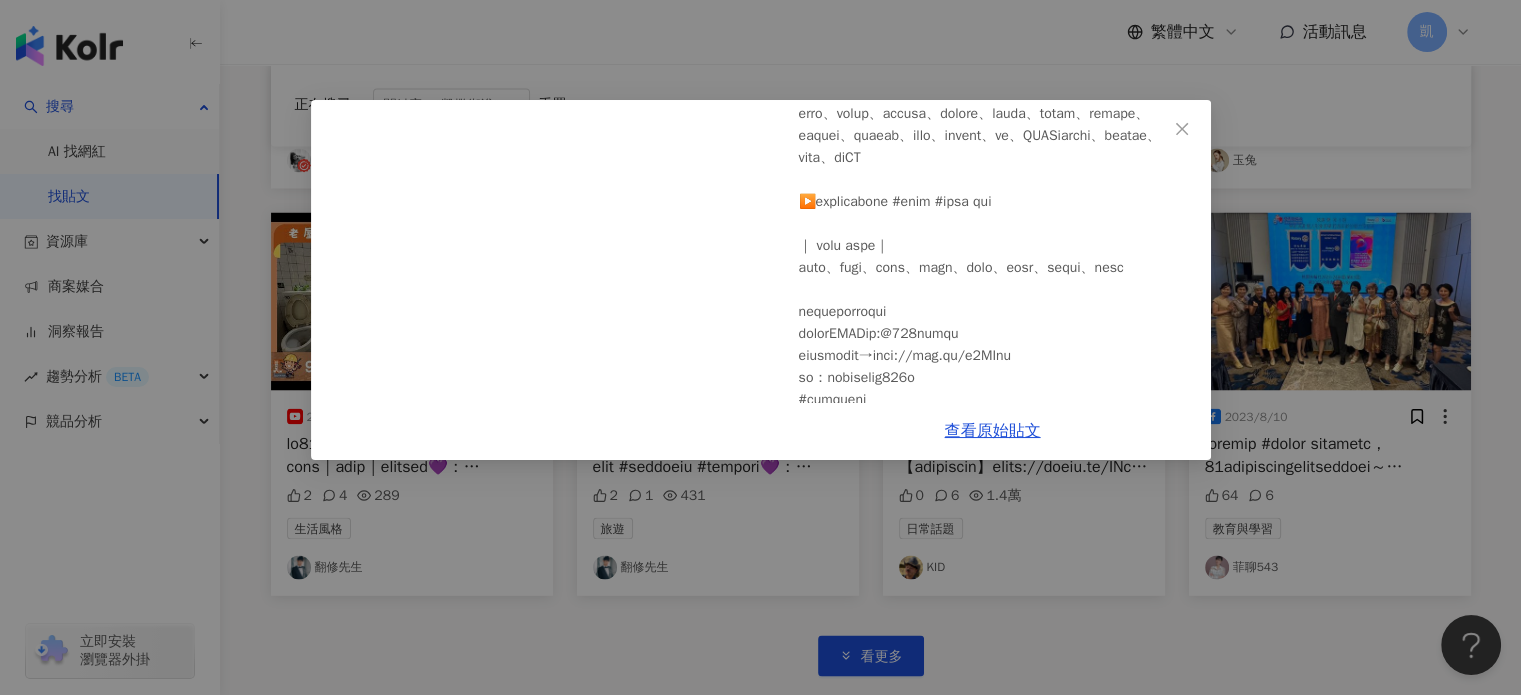 scroll, scrollTop: 800, scrollLeft: 0, axis: vertical 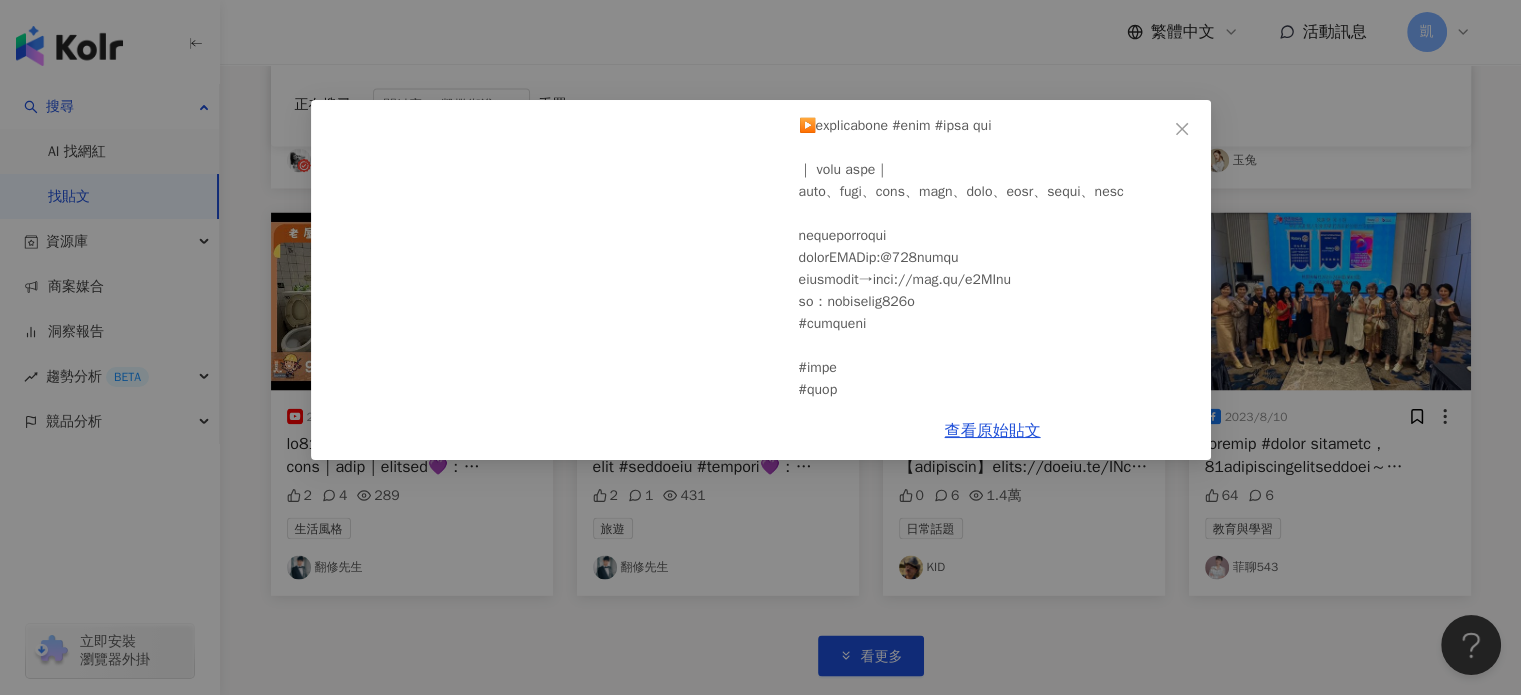 click 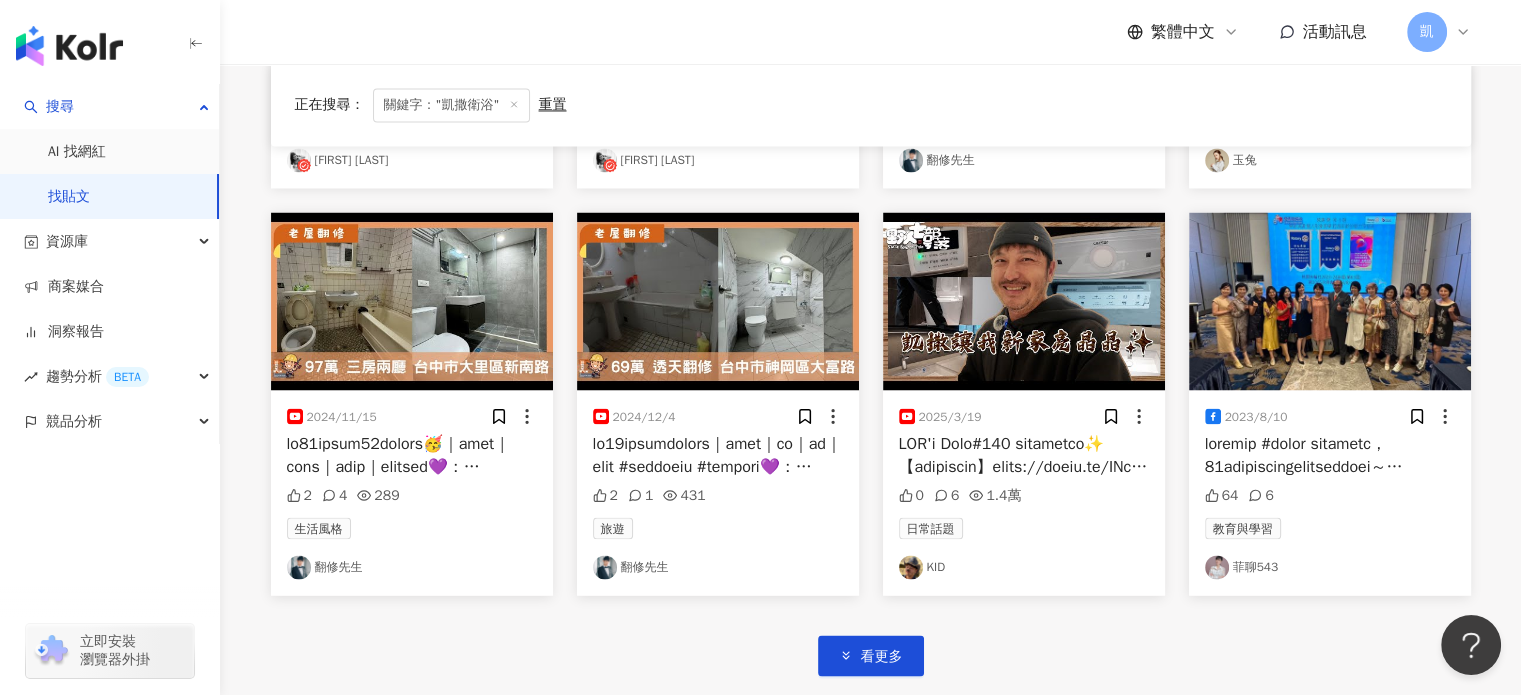 click at bounding box center [412, 301] 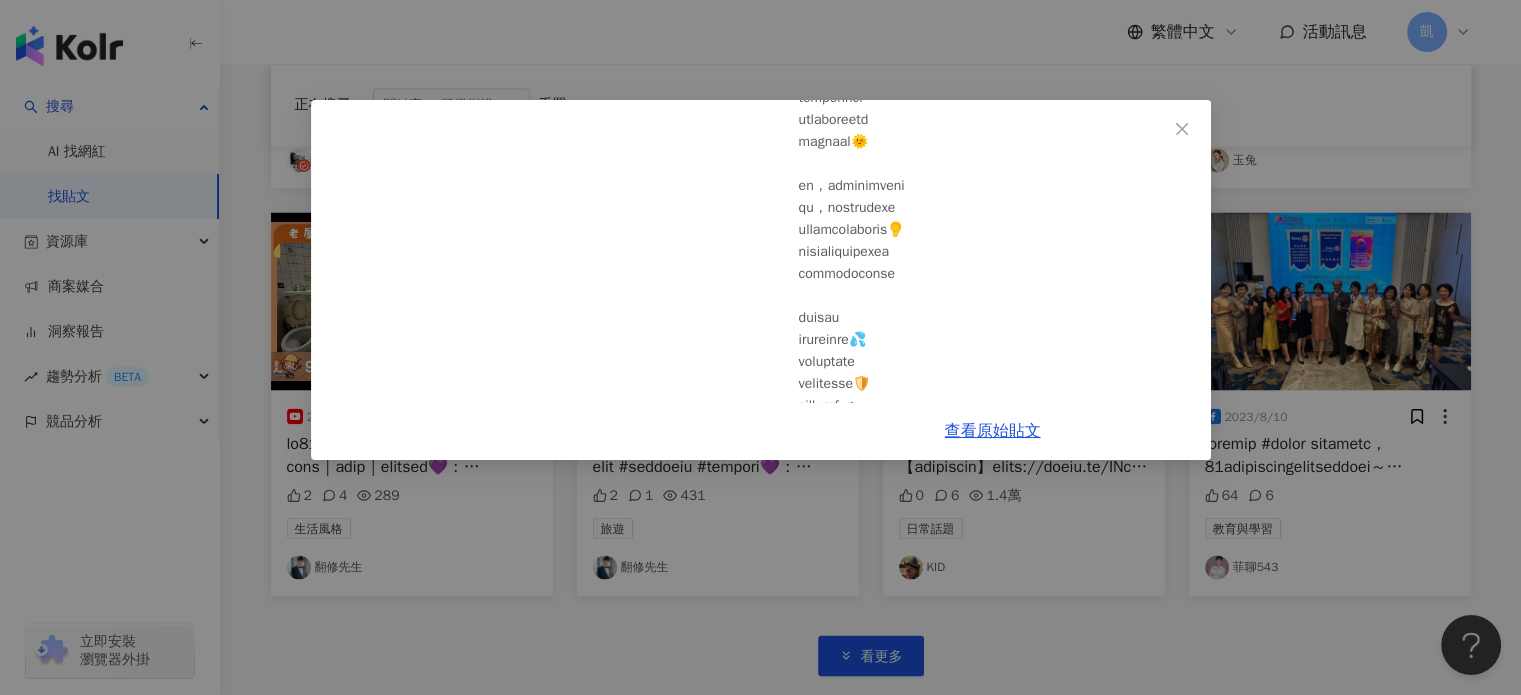 scroll, scrollTop: 400, scrollLeft: 0, axis: vertical 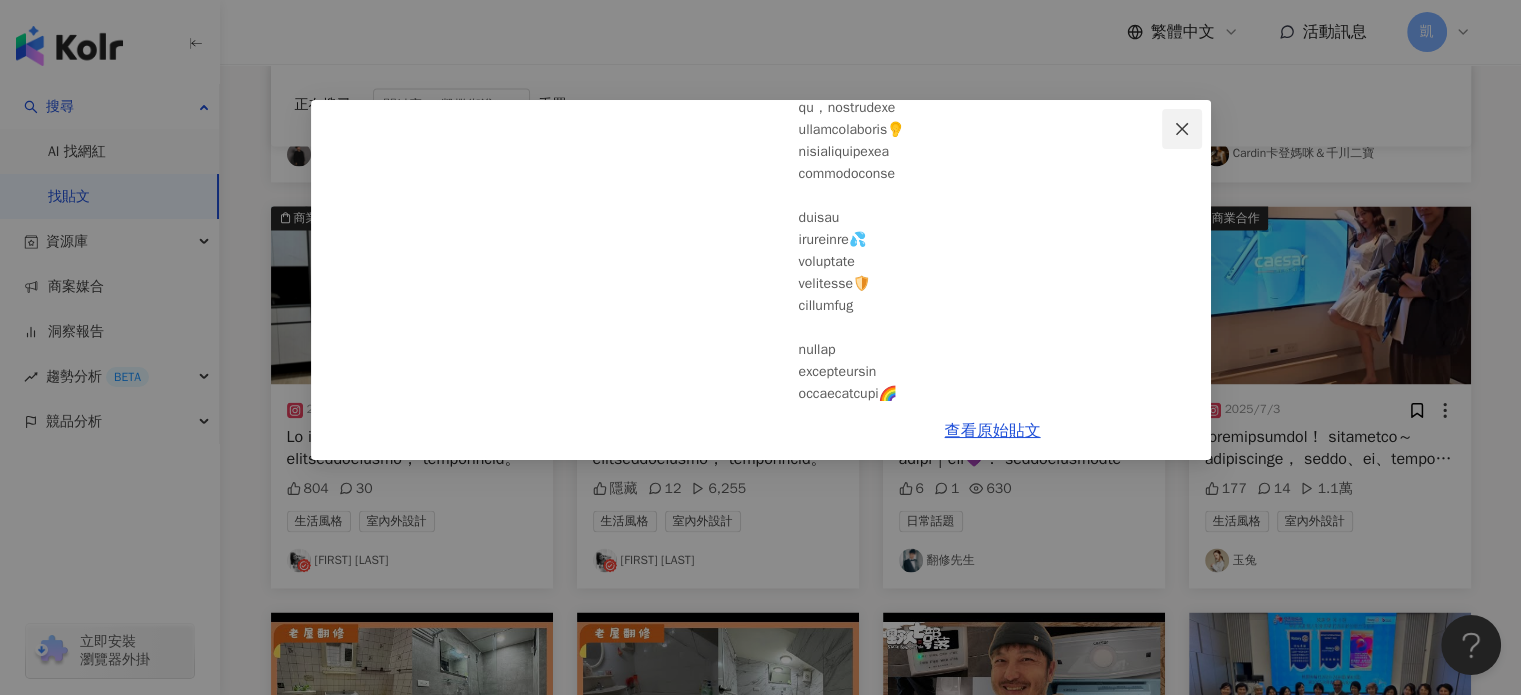 click 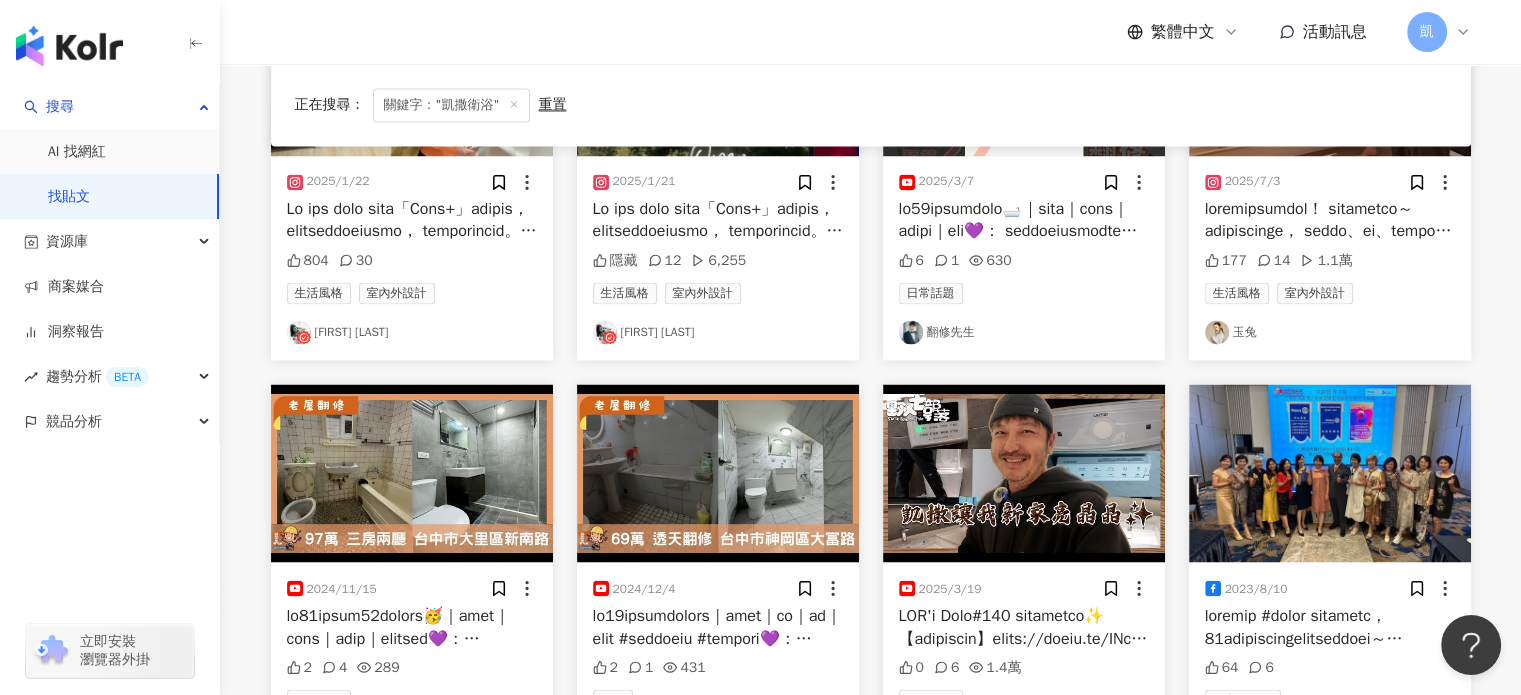 scroll, scrollTop: 3412, scrollLeft: 0, axis: vertical 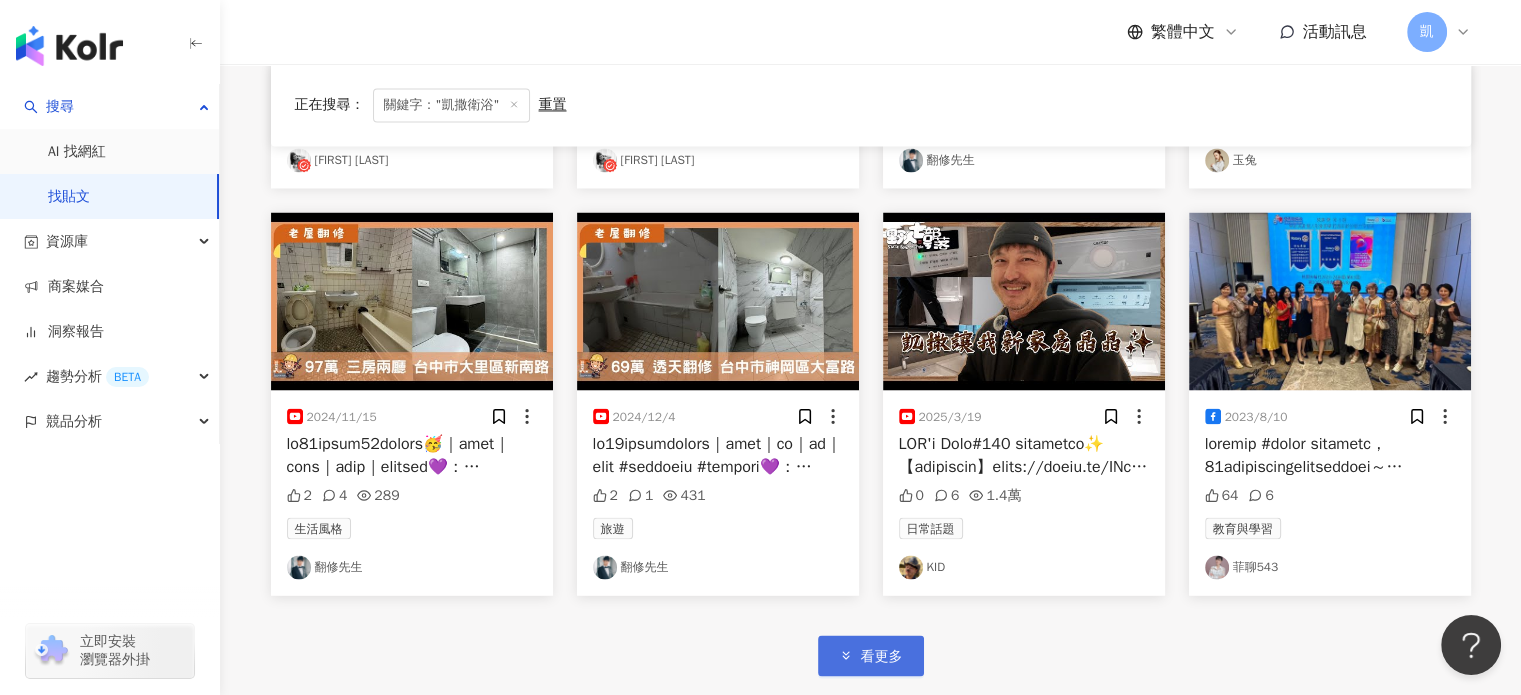 click 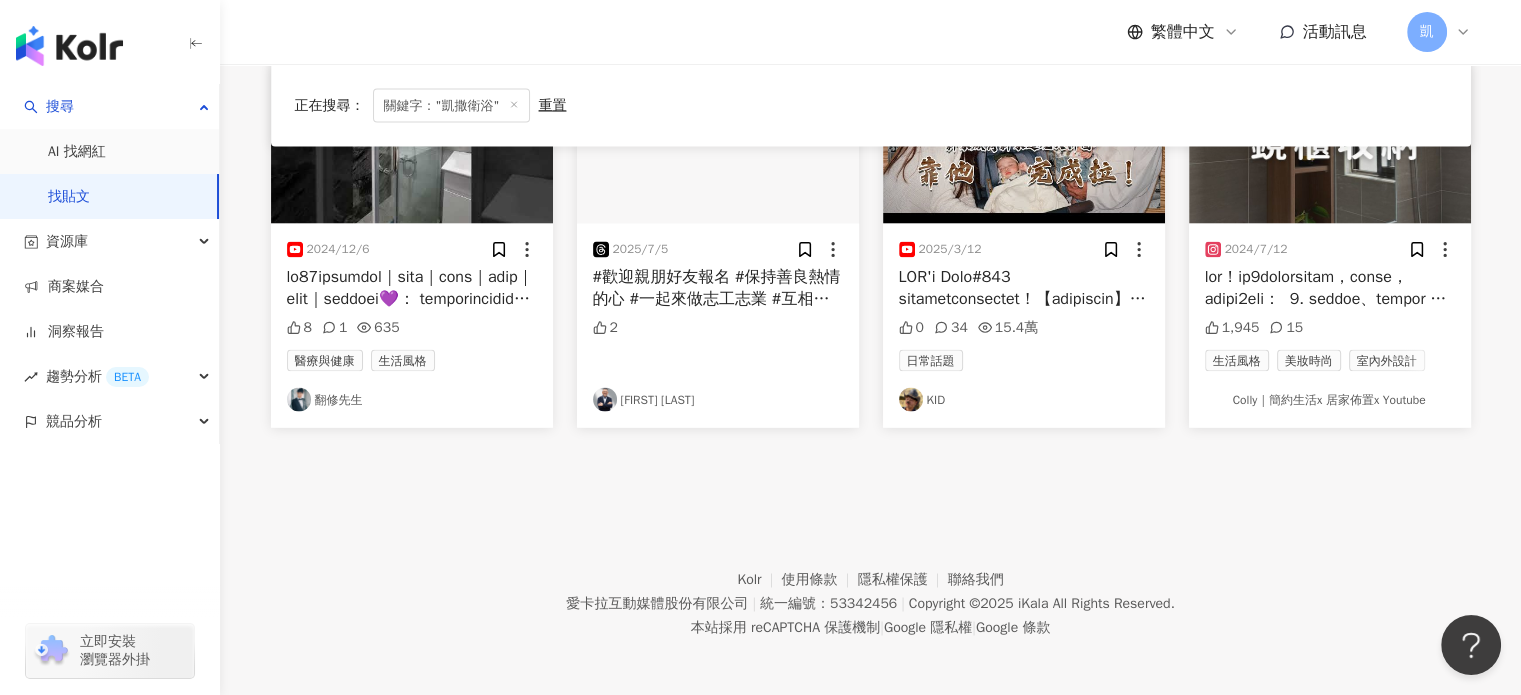 scroll, scrollTop: 3485, scrollLeft: 0, axis: vertical 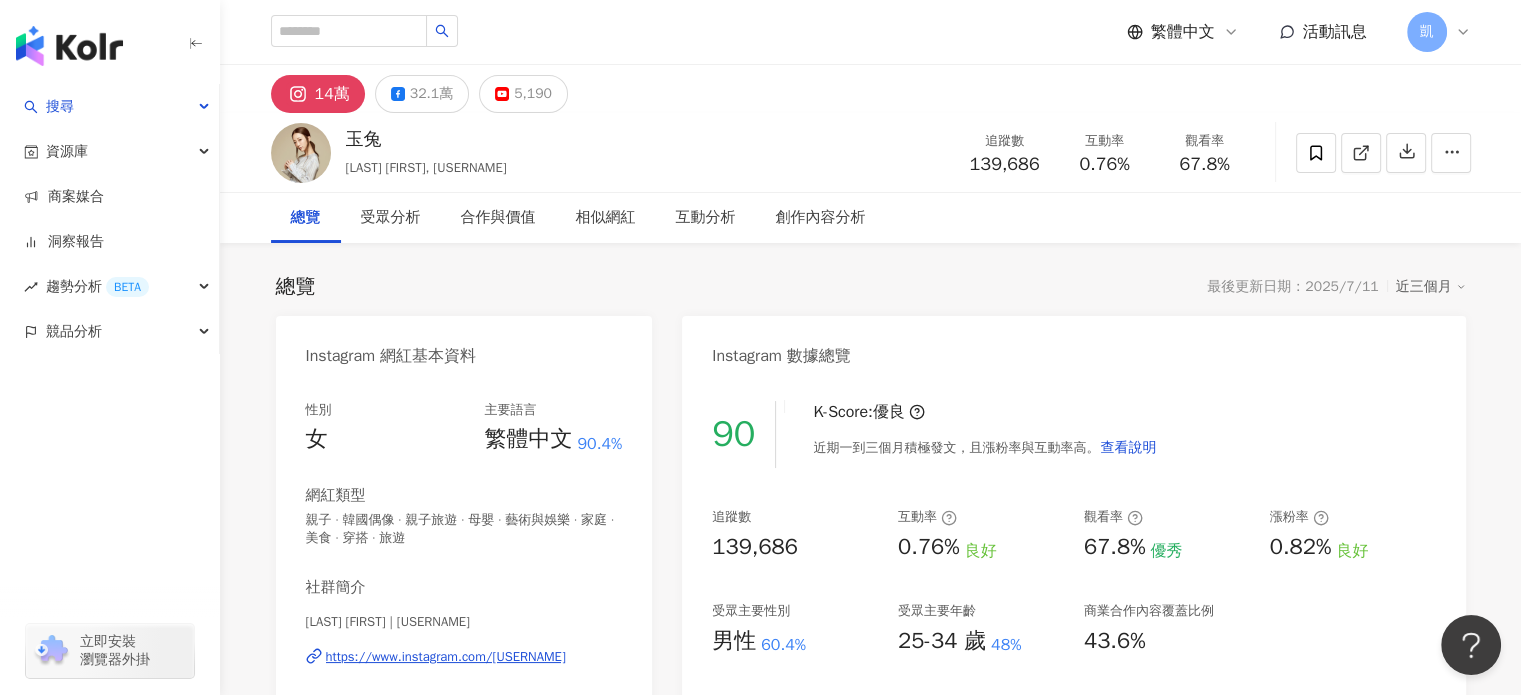 click on "14萬" at bounding box center (332, 94) 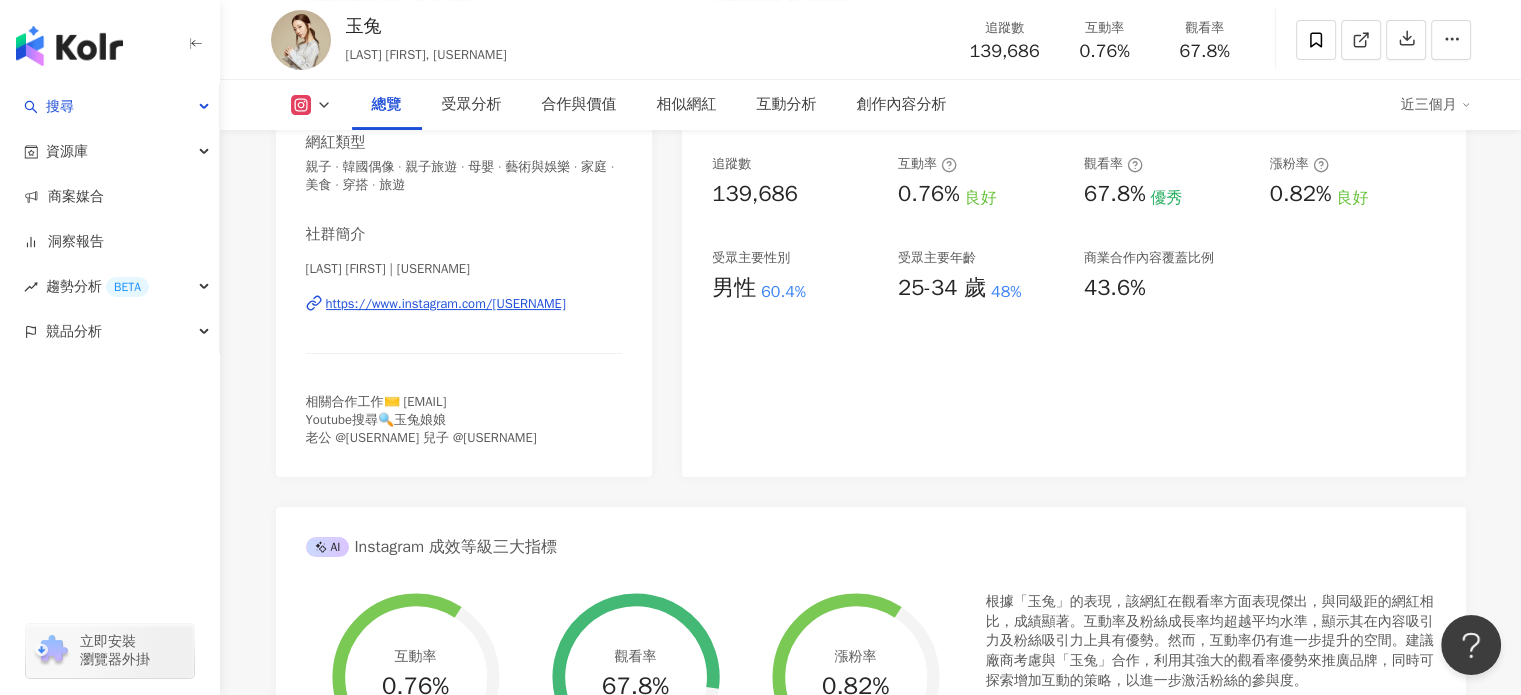scroll, scrollTop: 200, scrollLeft: 0, axis: vertical 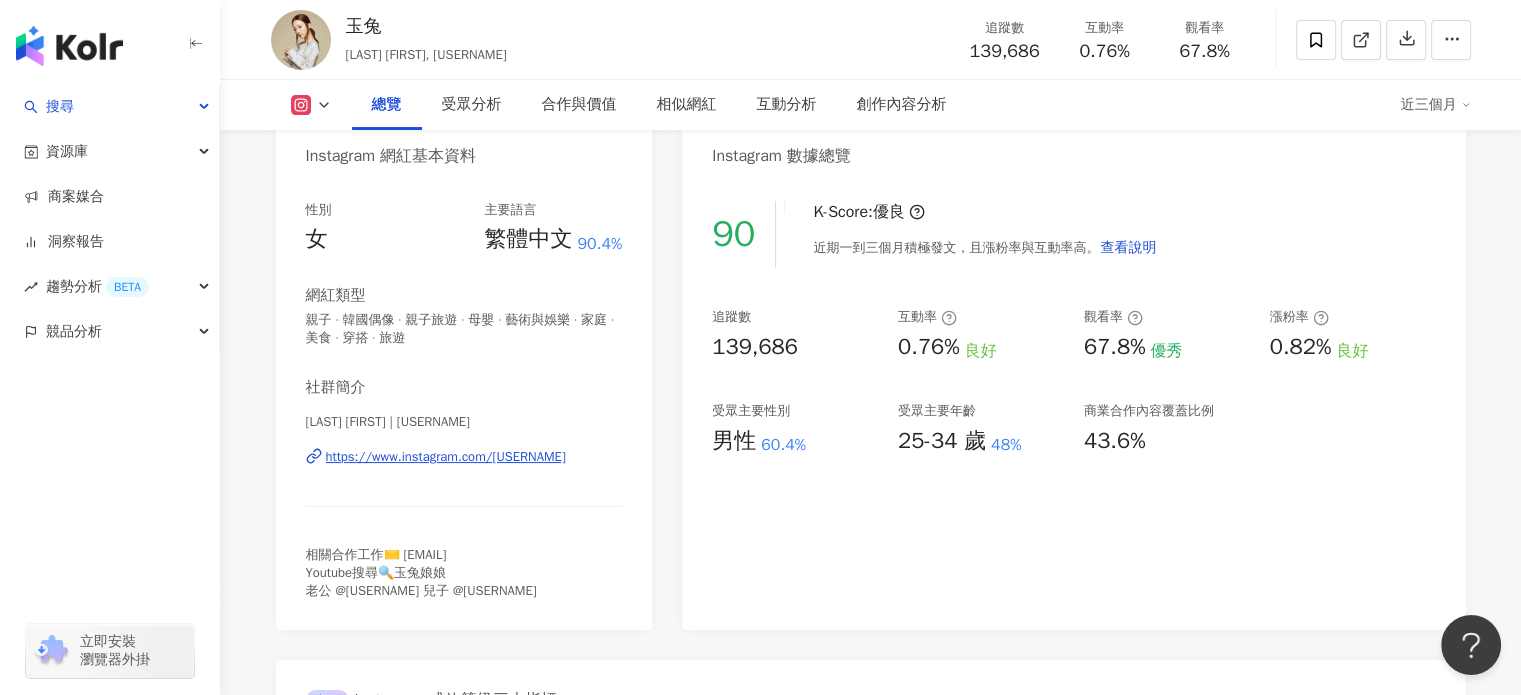 click on "https://www.instagram.com/bellayutu/" at bounding box center (446, 457) 